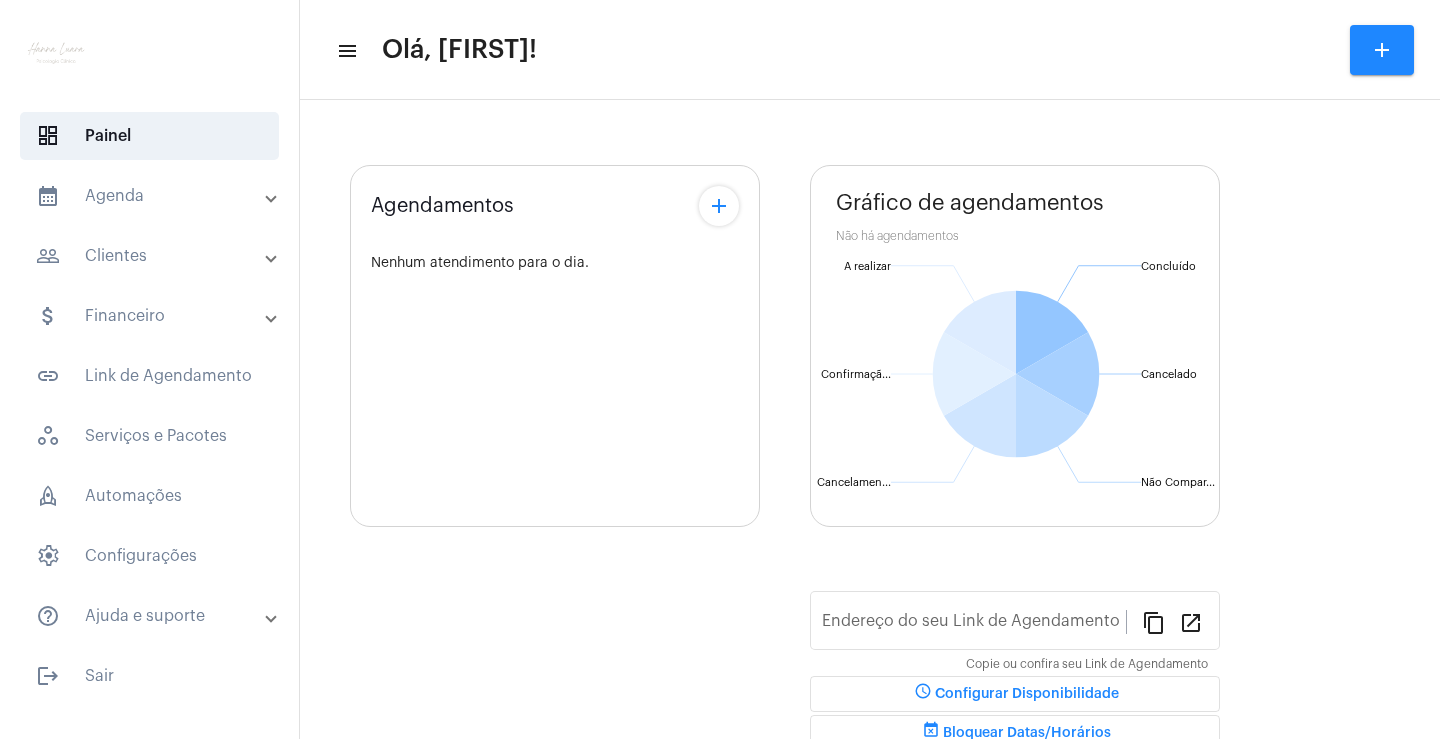 scroll, scrollTop: 0, scrollLeft: 0, axis: both 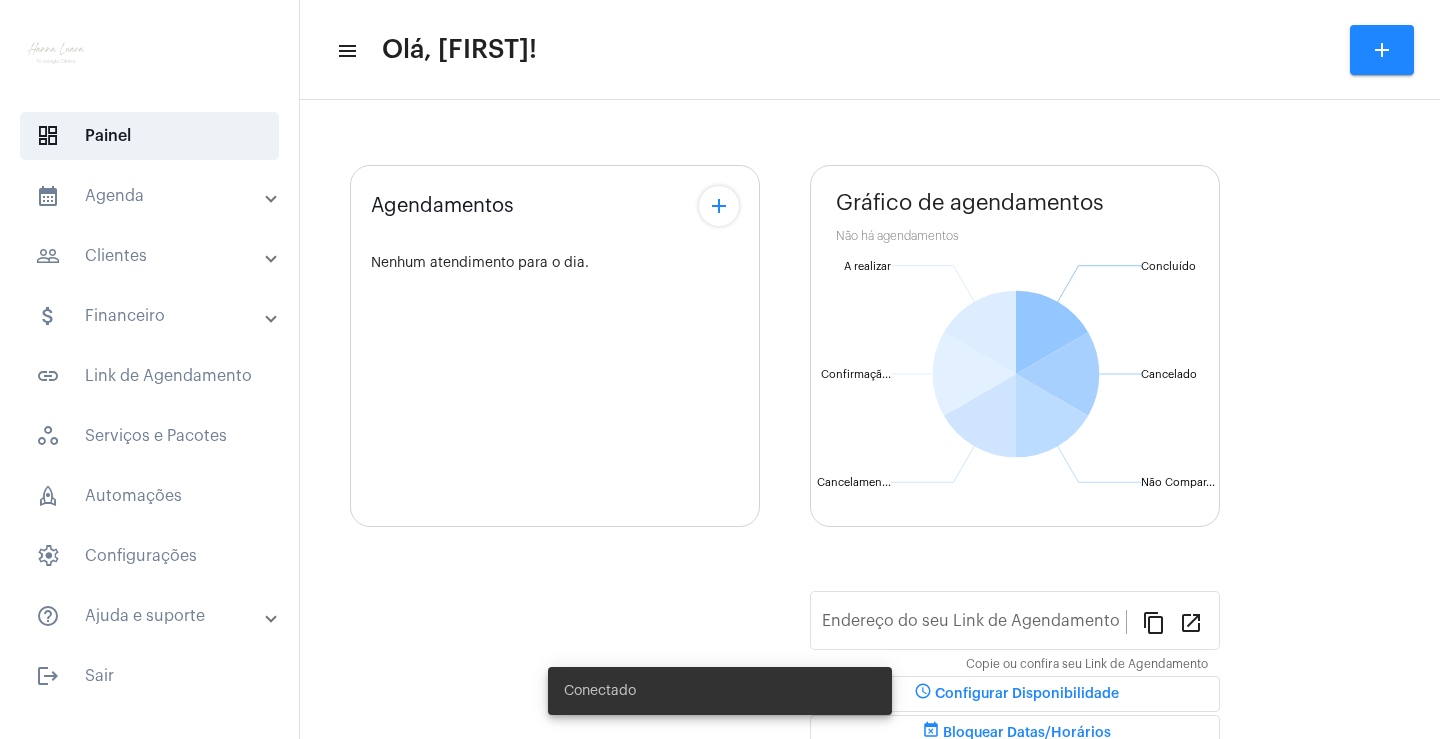 type on "https://neft.com.br/[FIRST]-[LAST]-costa-martins" 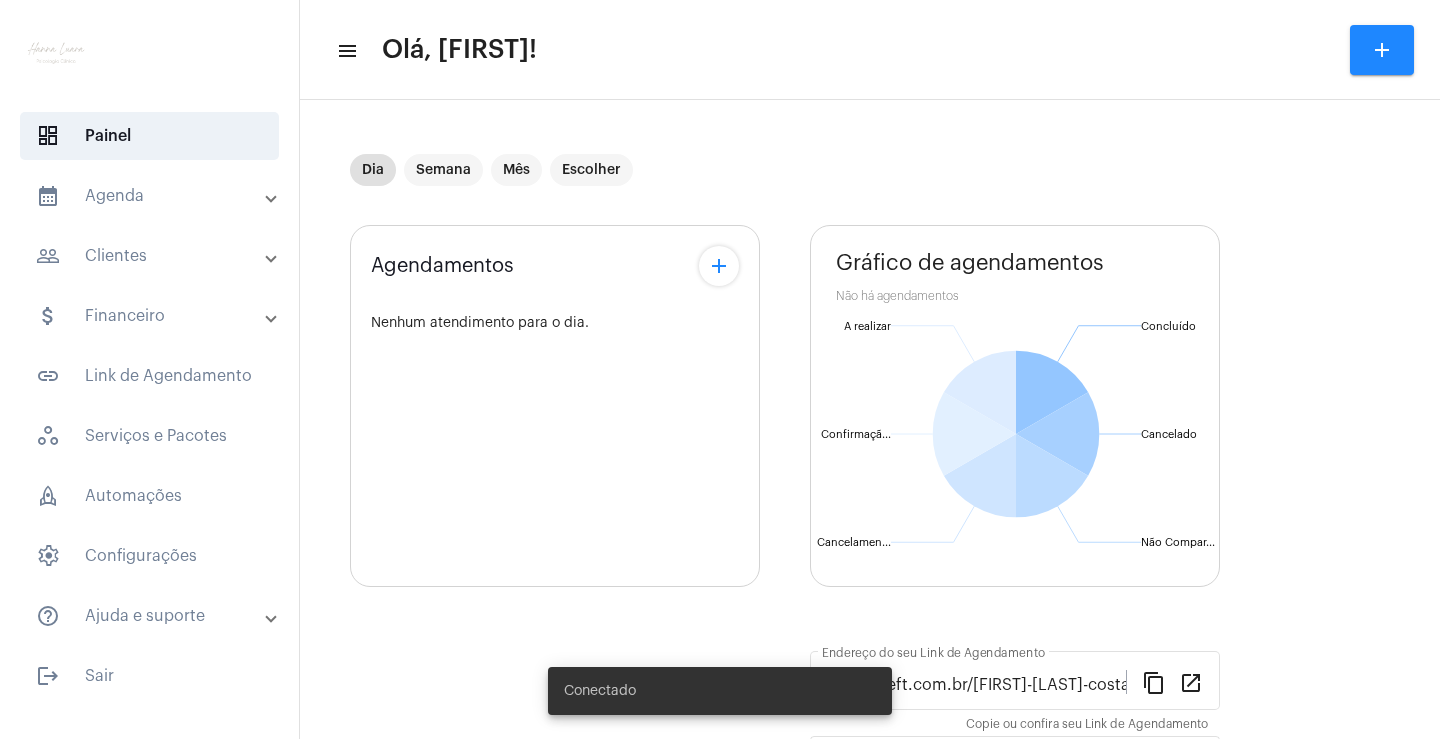 click on "calendar_month_outlined  Agenda" at bounding box center [151, 196] 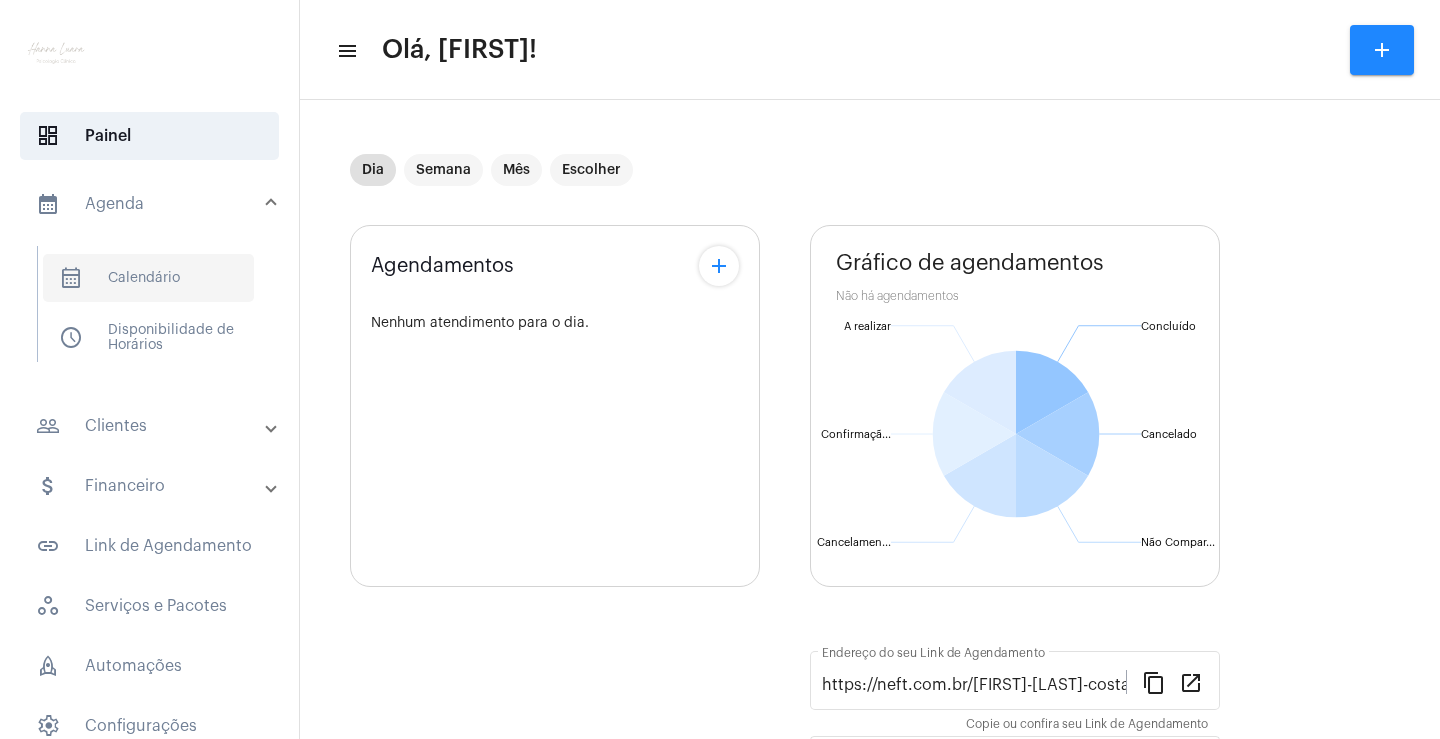scroll, scrollTop: 0, scrollLeft: 0, axis: both 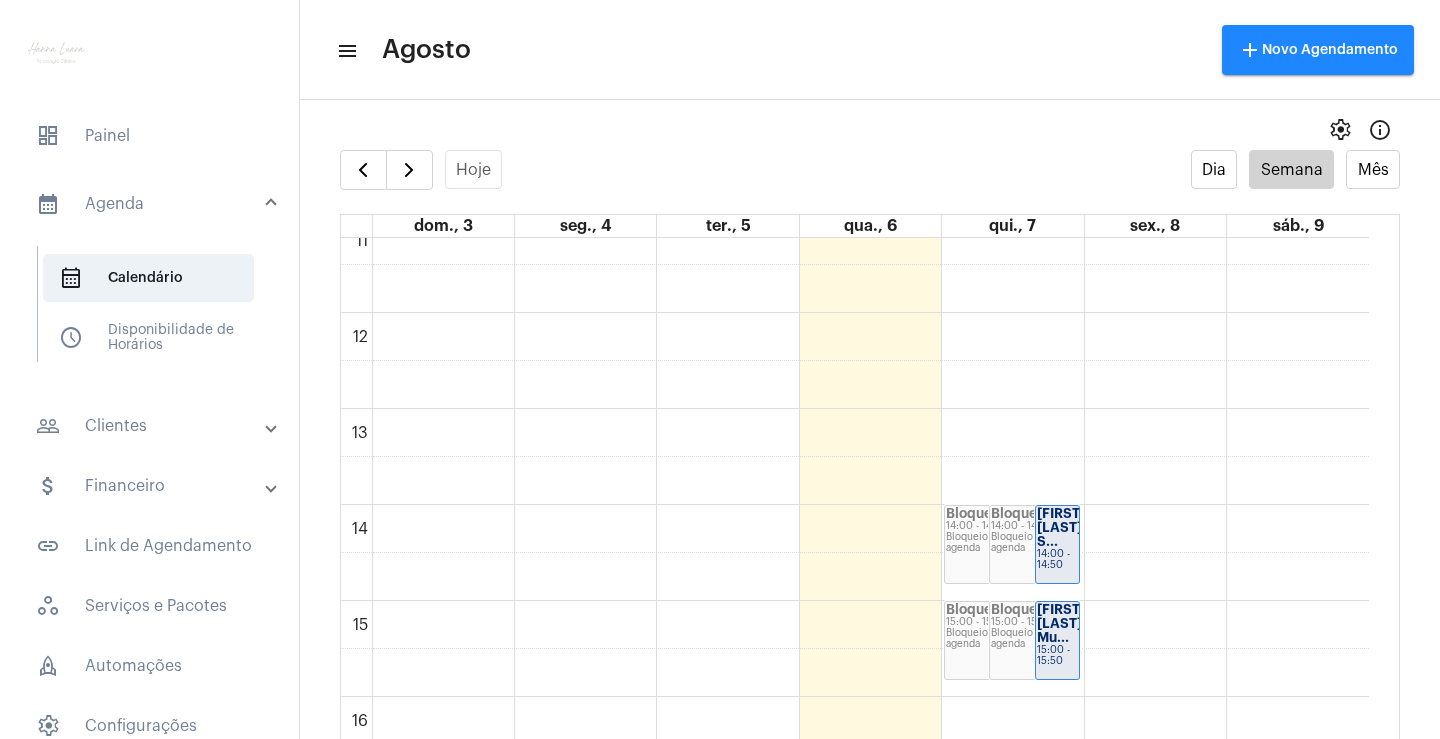 click on "[FIRST] [LAST] S..." 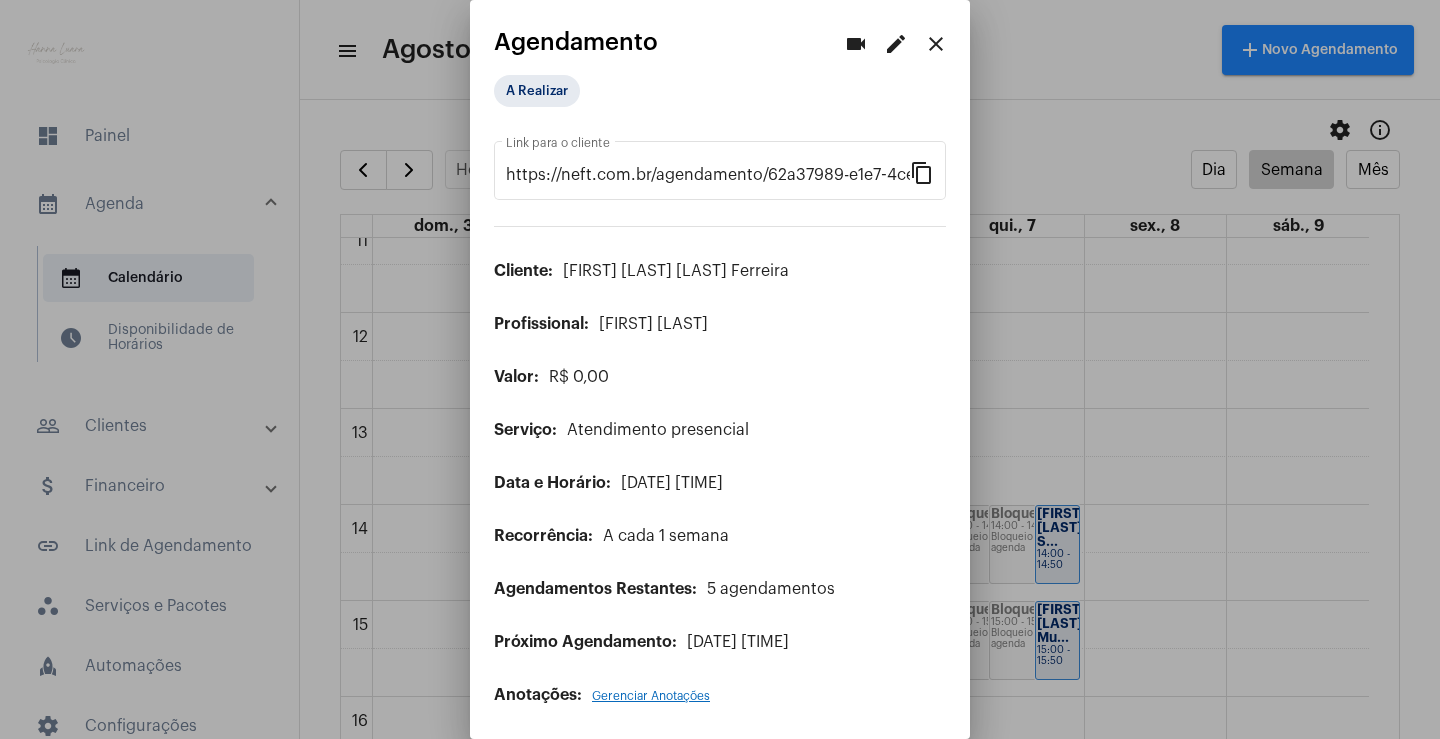 click on "edit" at bounding box center (896, 44) 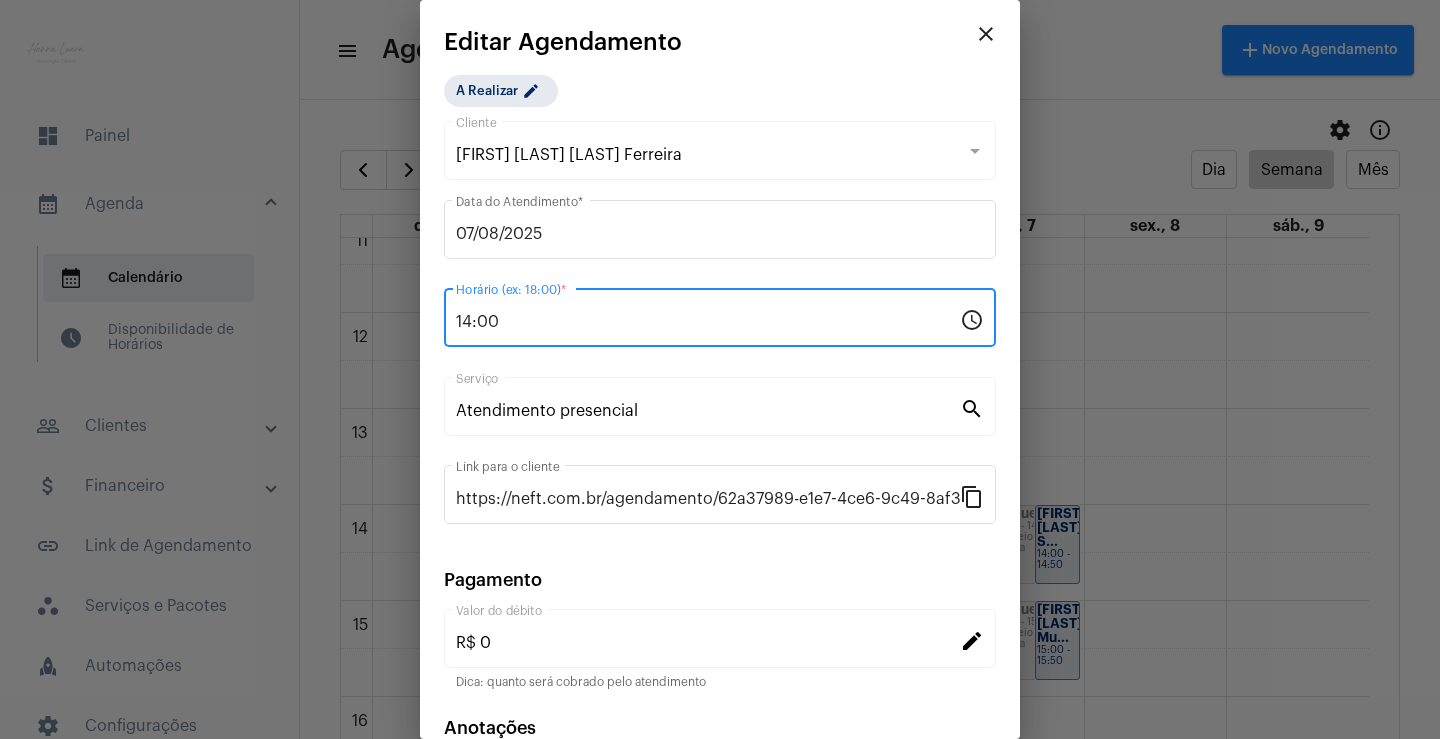 click on "14:00" at bounding box center (708, 322) 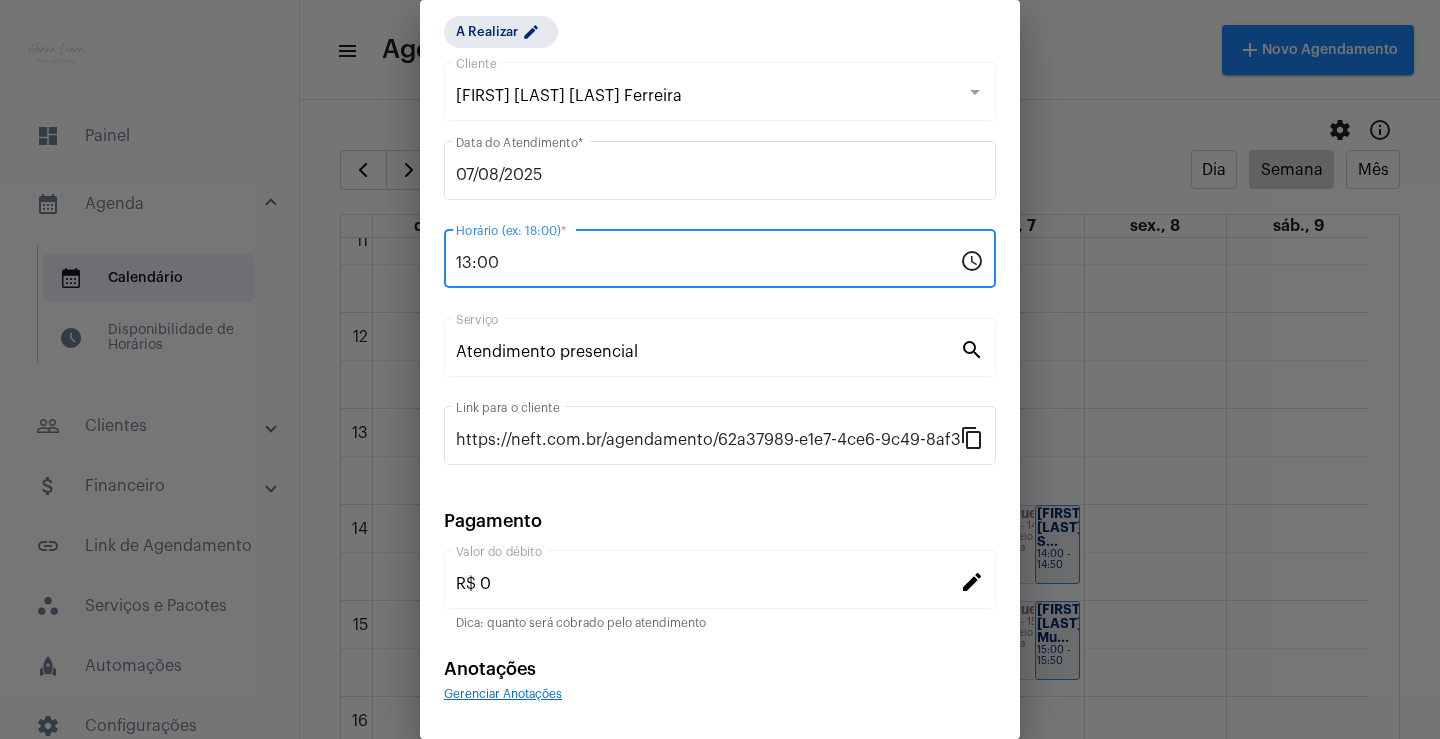 scroll, scrollTop: 122, scrollLeft: 0, axis: vertical 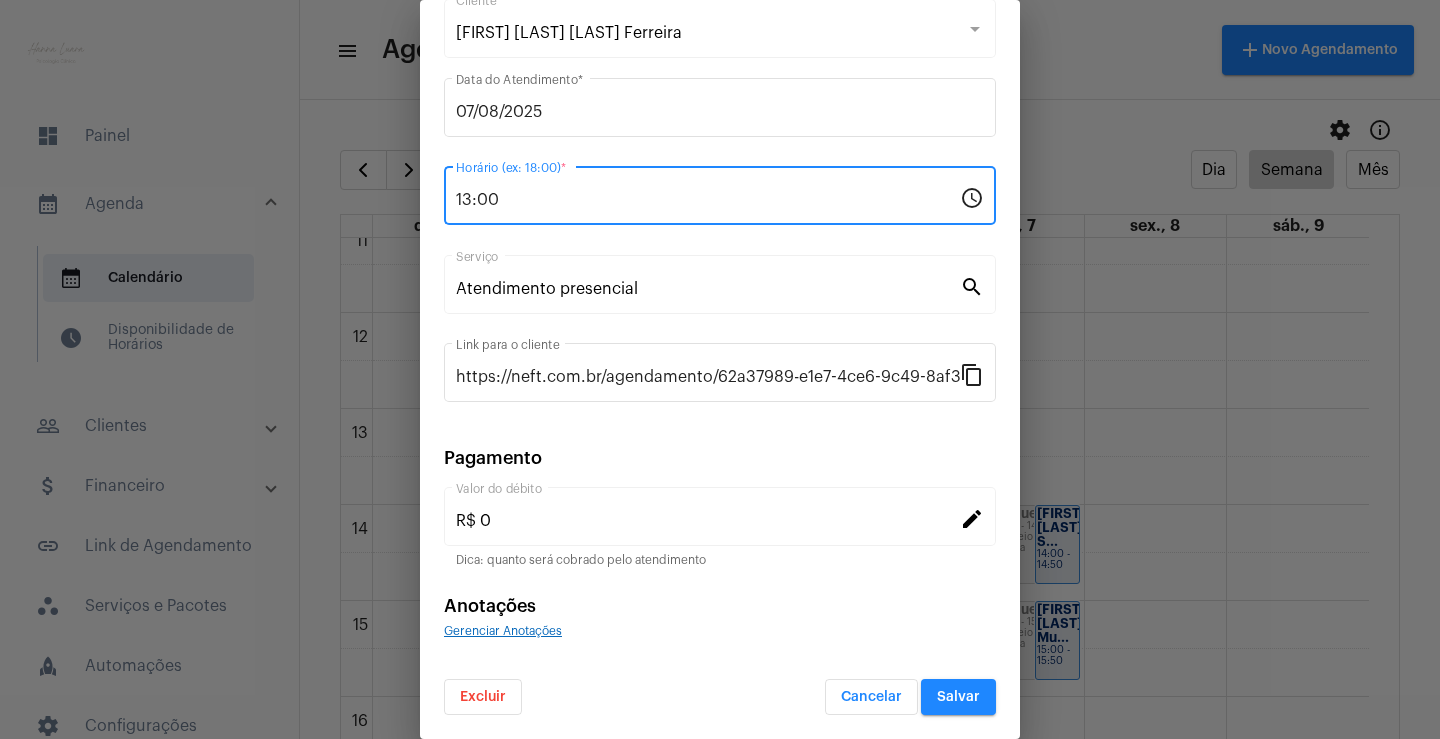 type on "13:00" 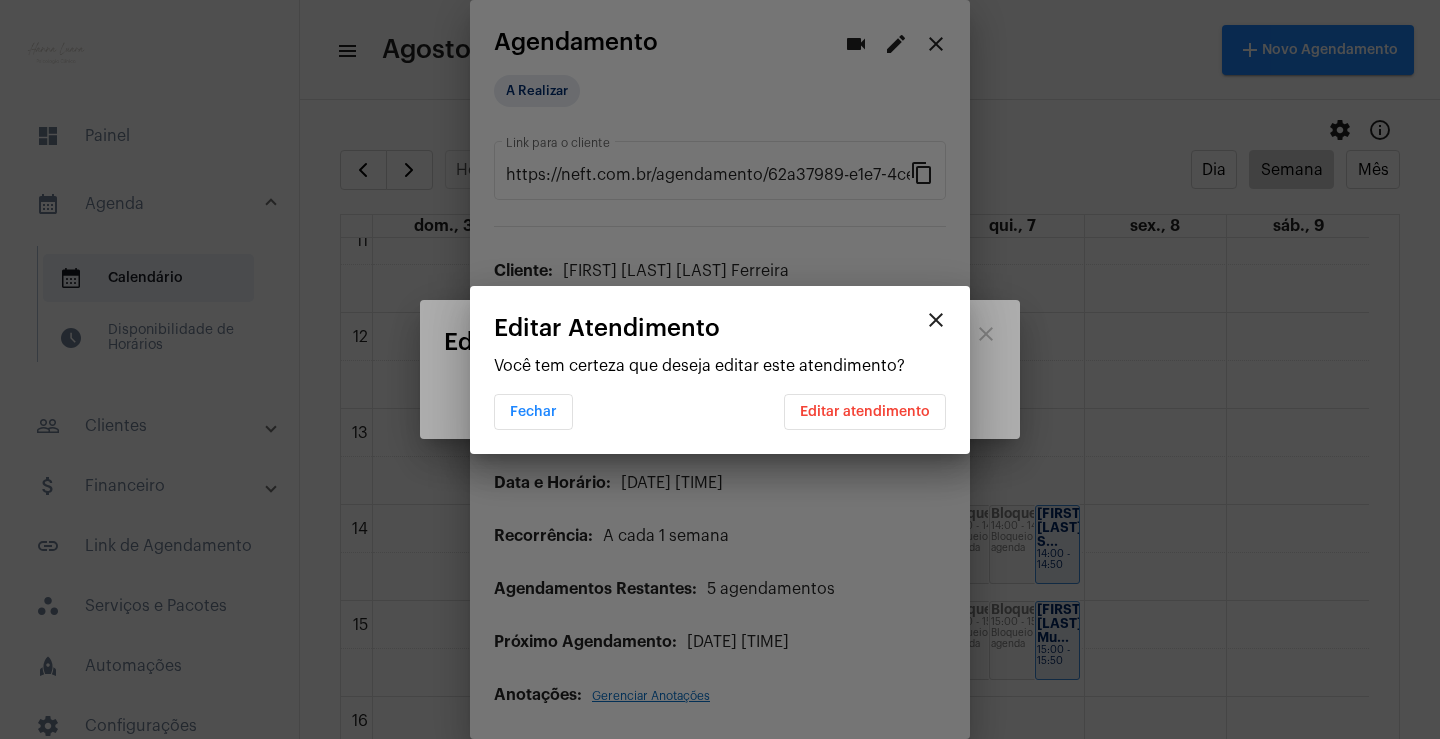 scroll, scrollTop: 0, scrollLeft: 0, axis: both 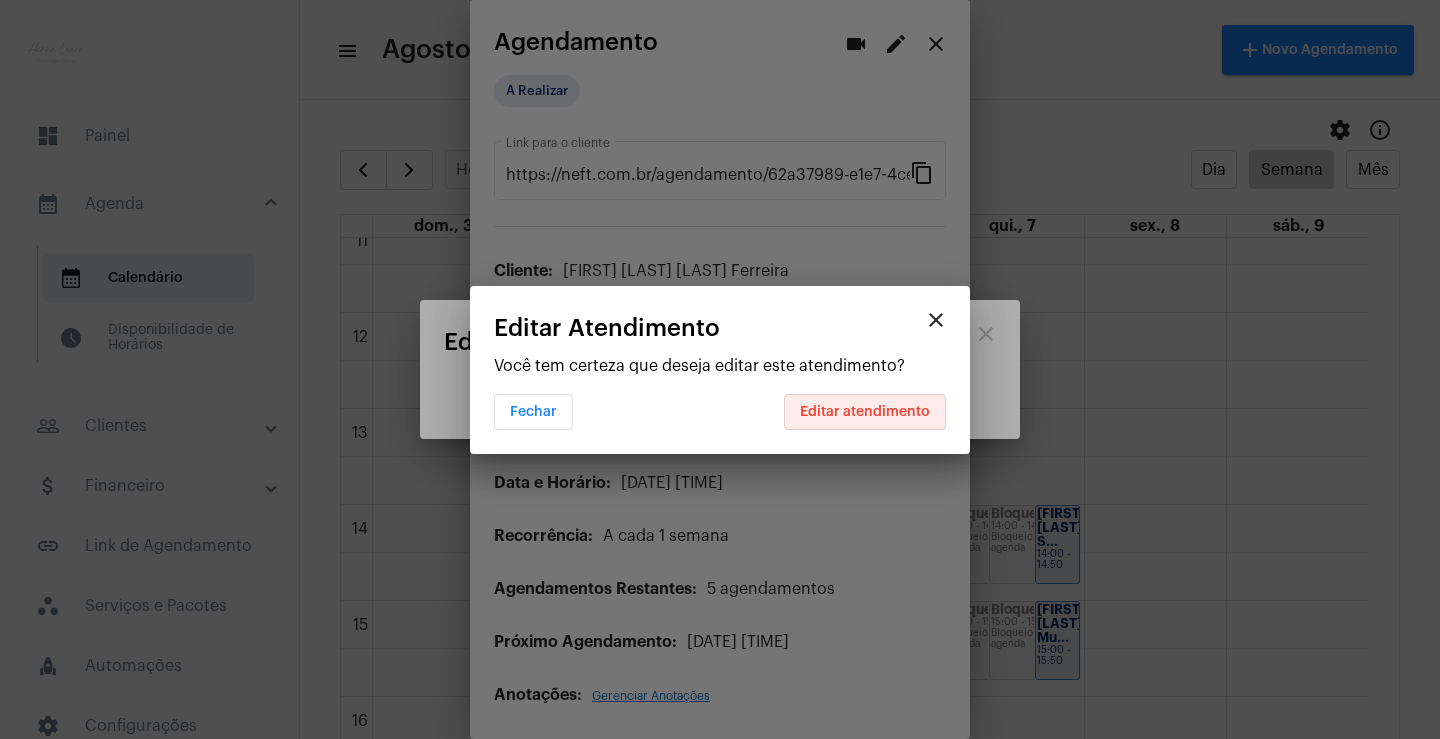 click on "Editar atendimento" at bounding box center [865, 412] 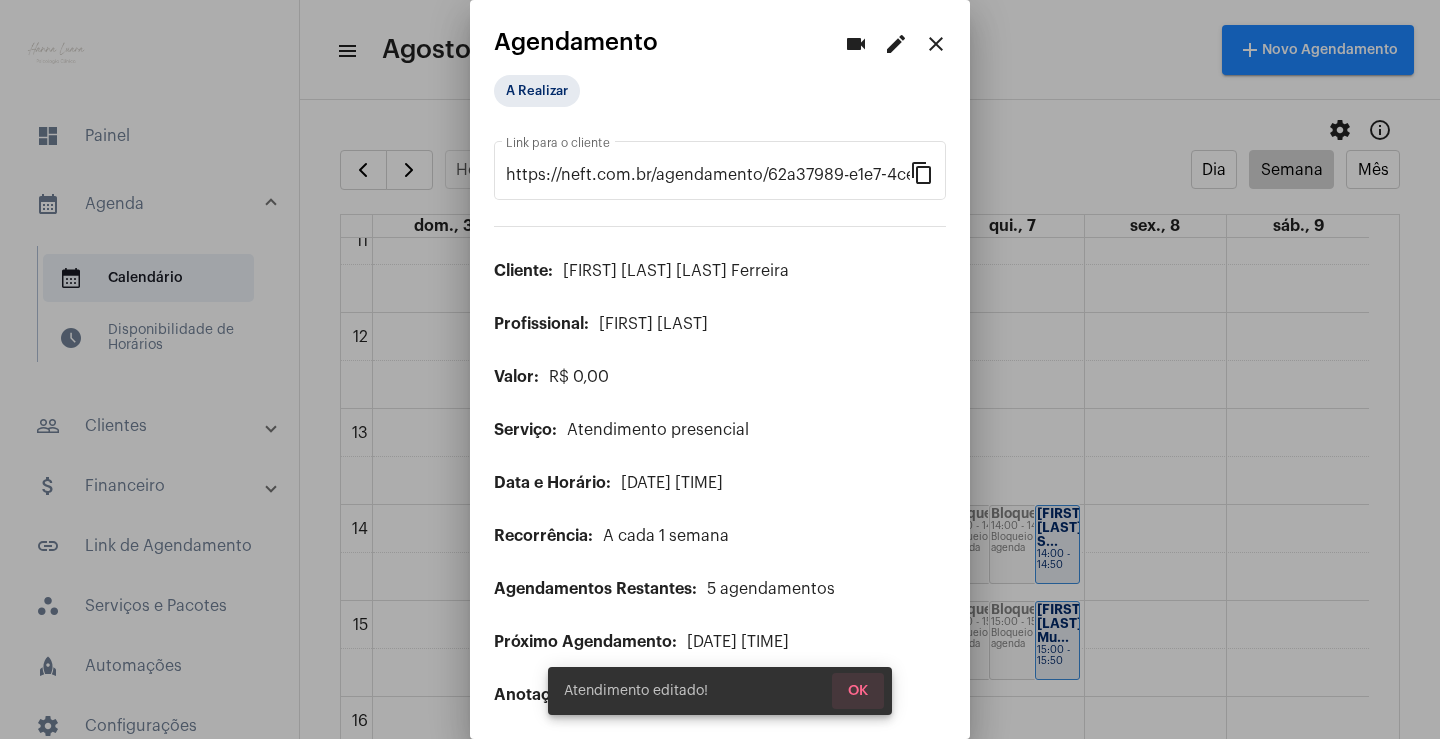 click on "OK" at bounding box center [858, 691] 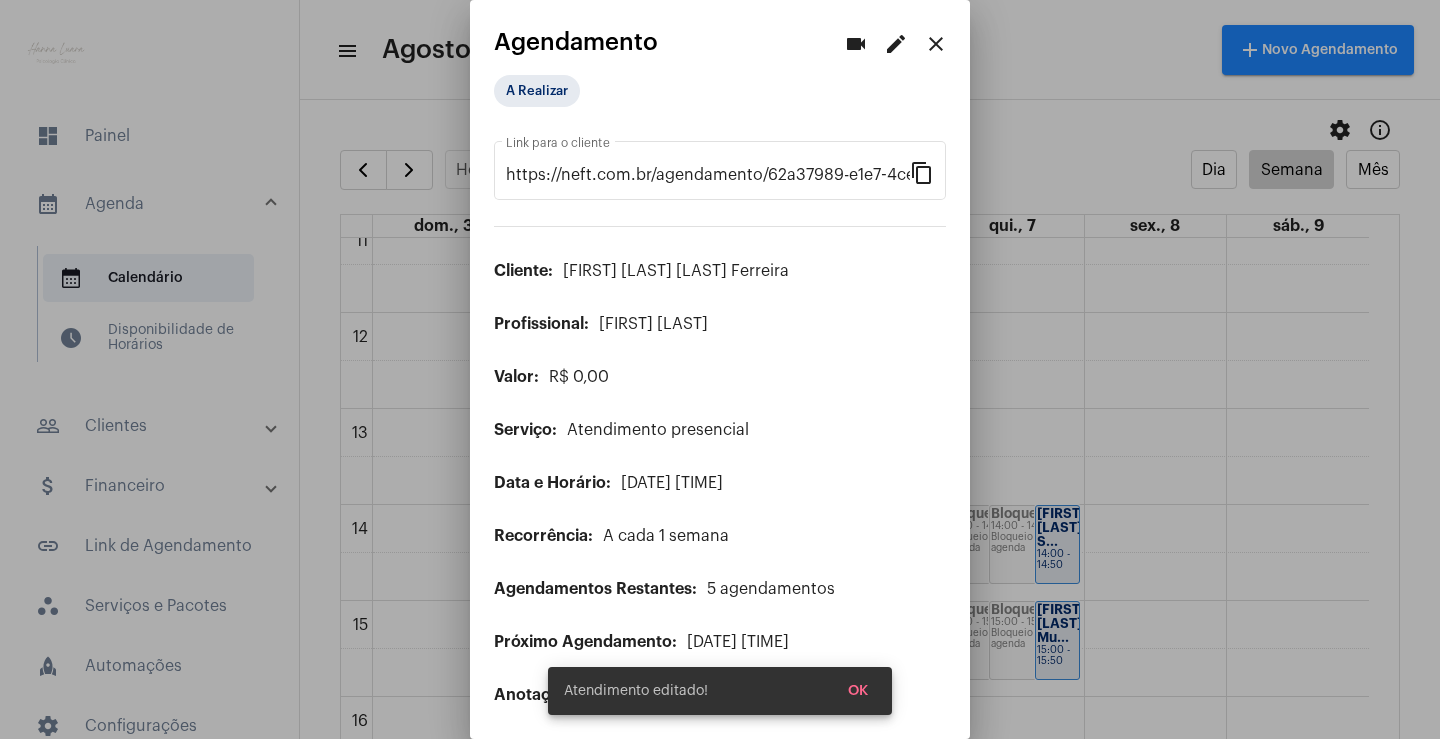 click on "close" at bounding box center (936, 44) 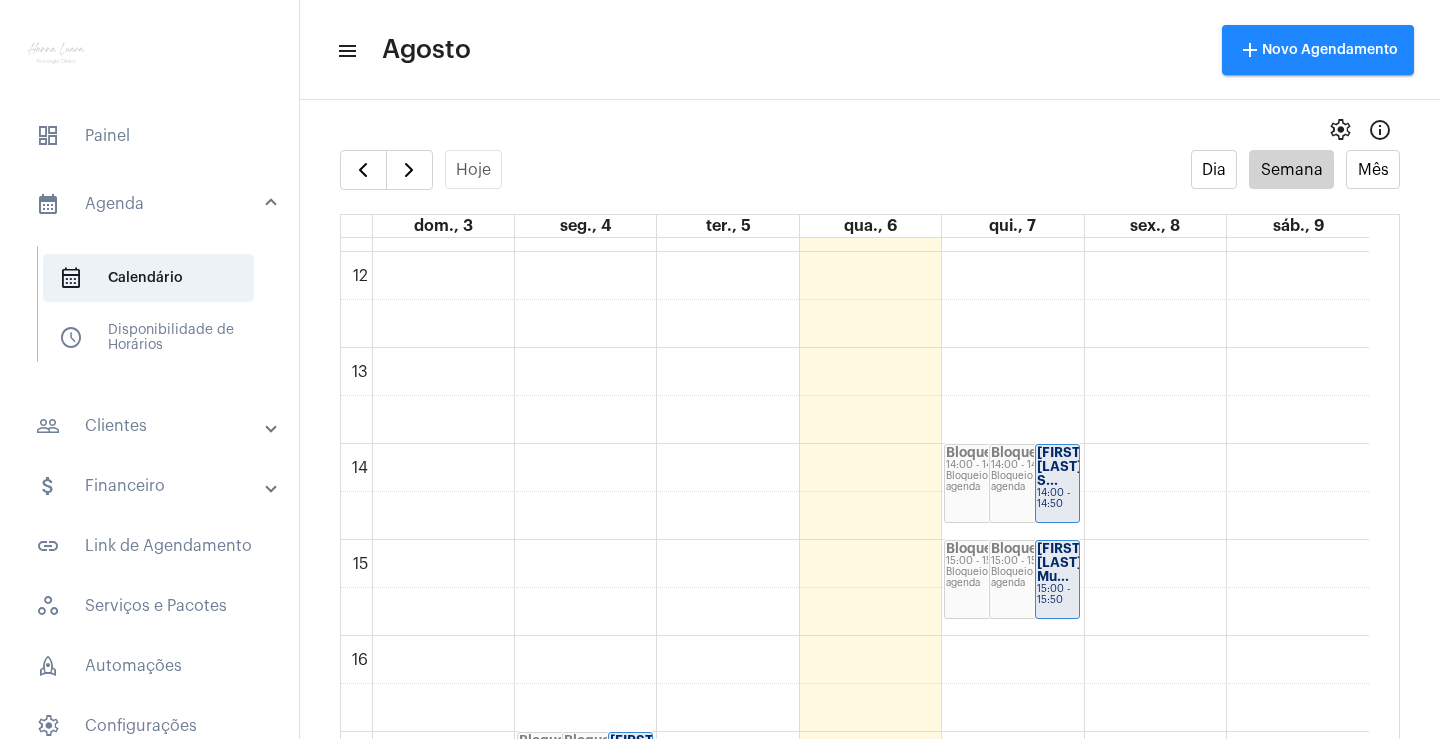 scroll, scrollTop: 1177, scrollLeft: 0, axis: vertical 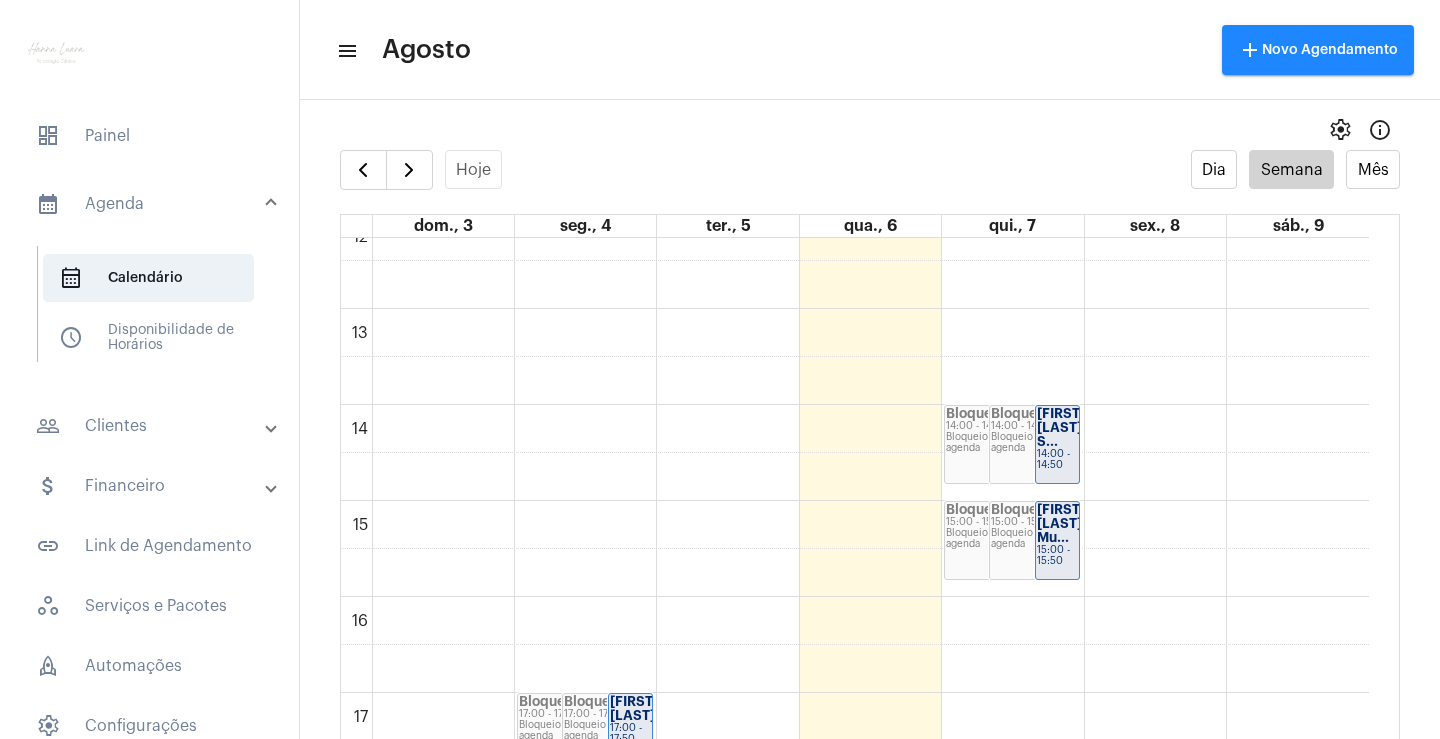 click on "00 01 02 03 04 05 06 07 08 09 10 11 12 13 14 15 16 17 18 19 20 21 22 23
Bloqueio
17:00 - 17:50
Bloqueio de agenda
Bloqueio
17:00 - 17:50
Bloqueio de agenda
[FIRST] [LAST]
17:00 - 17:50
Bloqueio
18:00 - 18:50
Bloqueio de agenda
Bloqueio
18:00 - 18:50
Bloqueio de agenda
[FIRST] [LAST]
18:00 - 18:50
Bloqueio
19:00 - 19:50
Bloqueio de agenda
Bloqueio
19:00 - 19:50
Bloqueio de agenda
[FIRST] [LAST]
19:00 - 19:50" 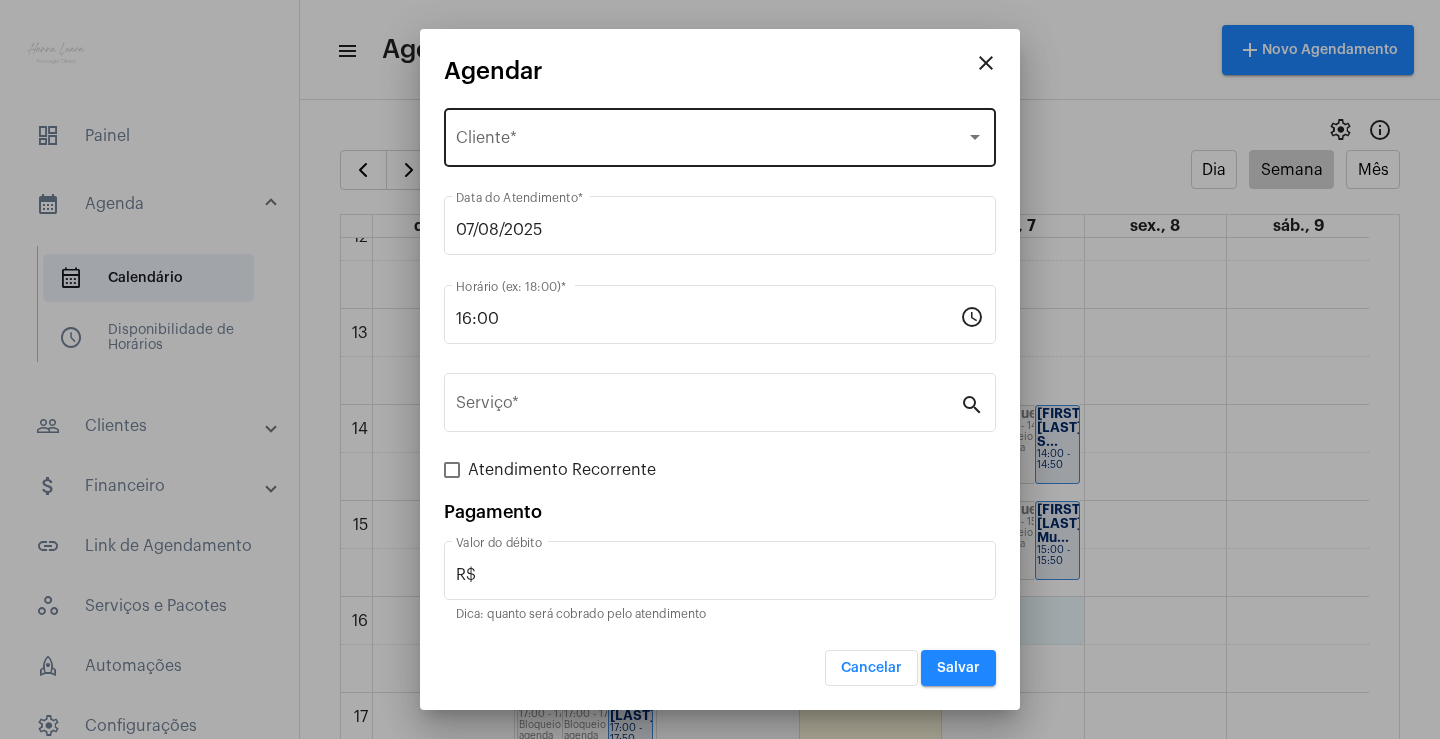 click on "Selecione o Cliente" at bounding box center (711, 142) 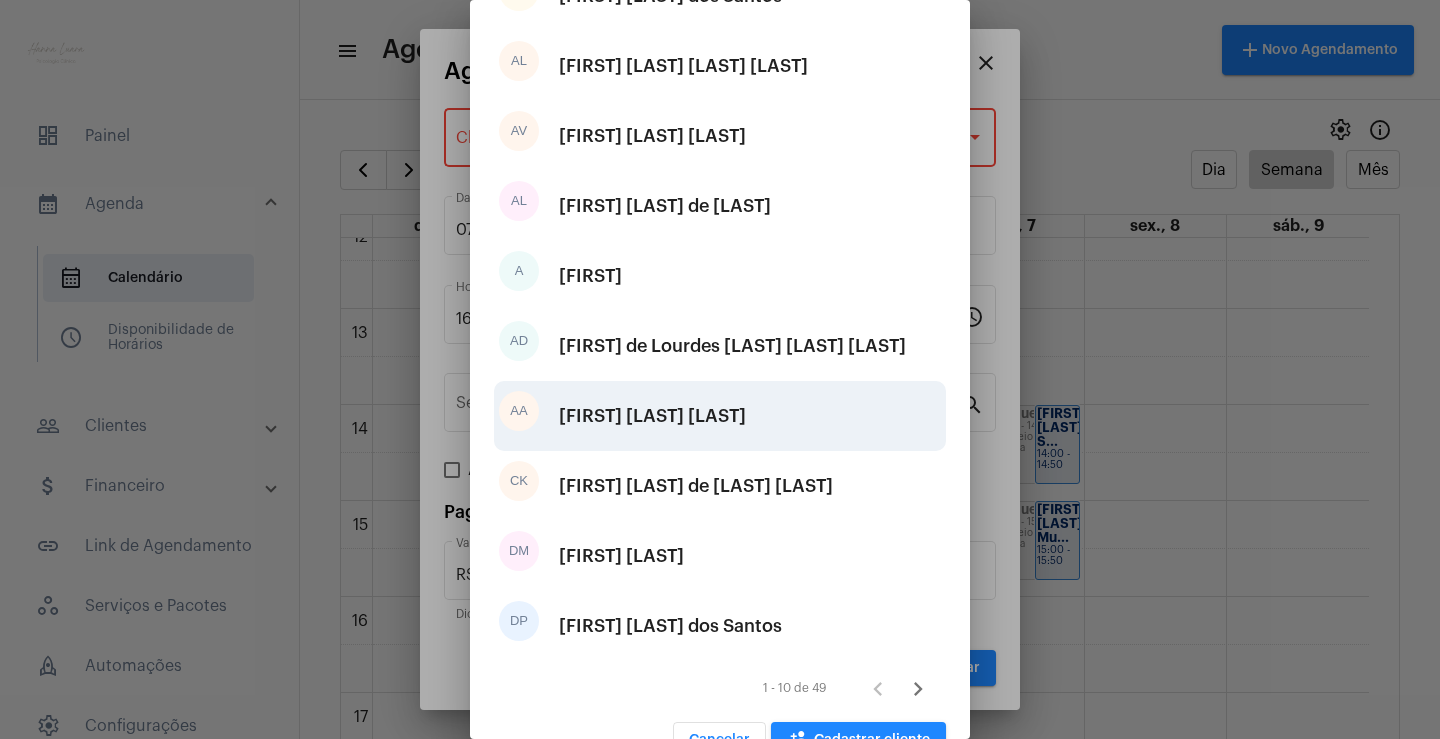 scroll, scrollTop: 249, scrollLeft: 0, axis: vertical 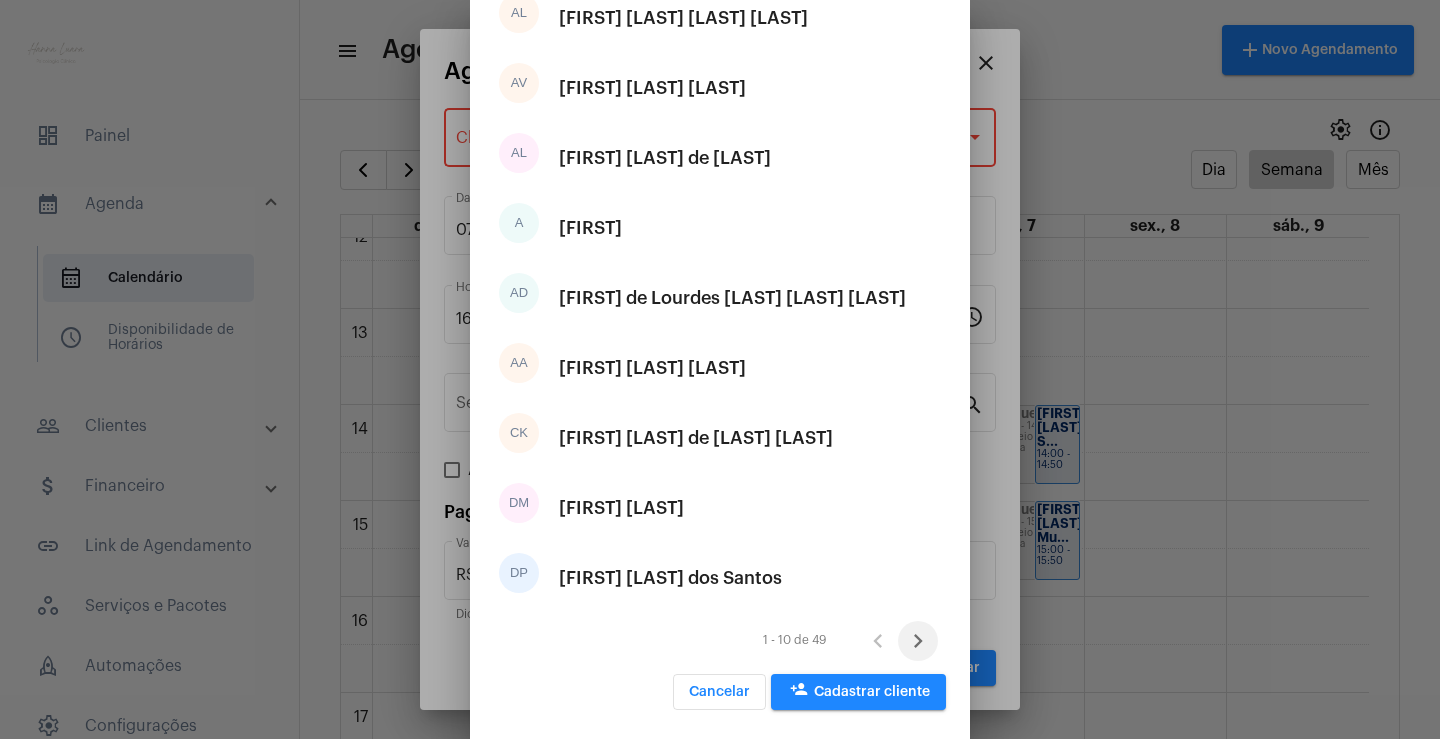 click 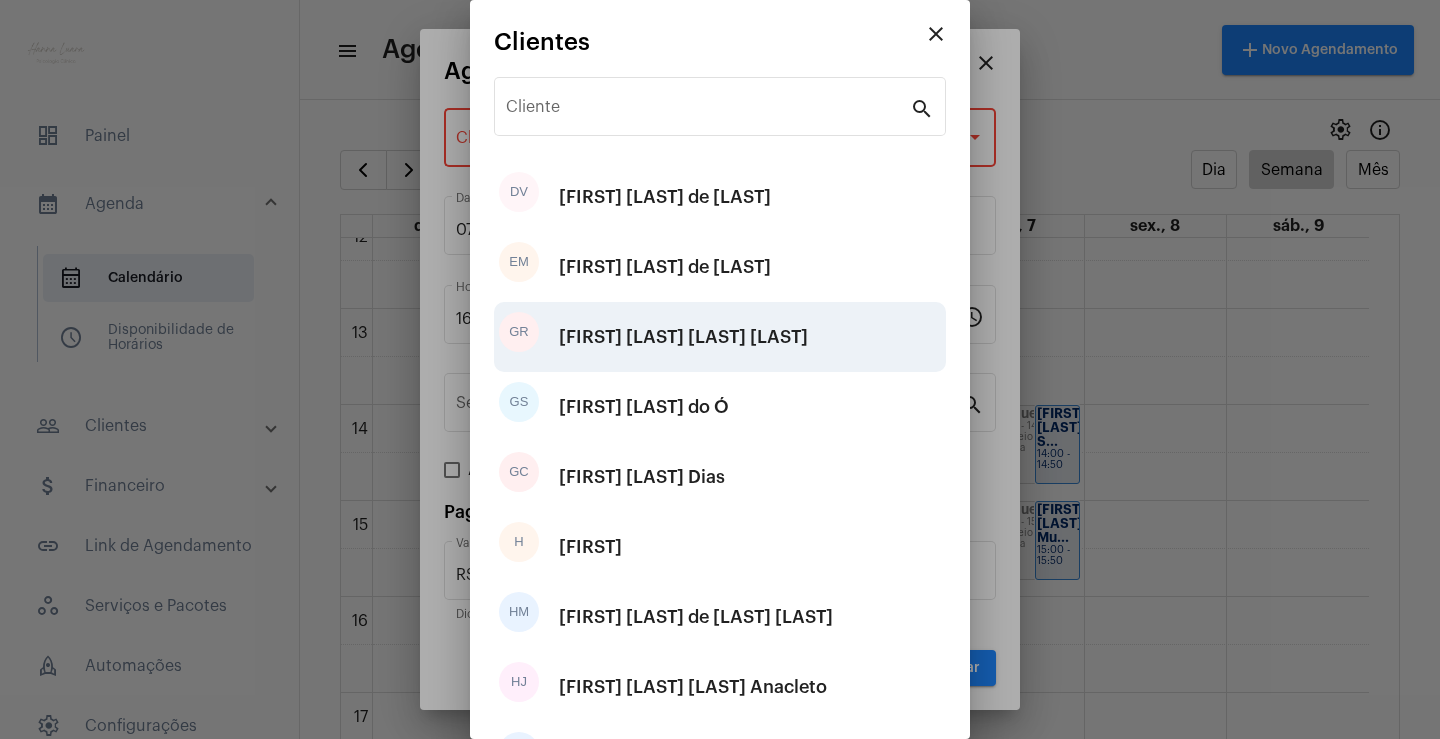 click on "[FIRST] [LAST] [LAST] [LAST]" at bounding box center [683, 337] 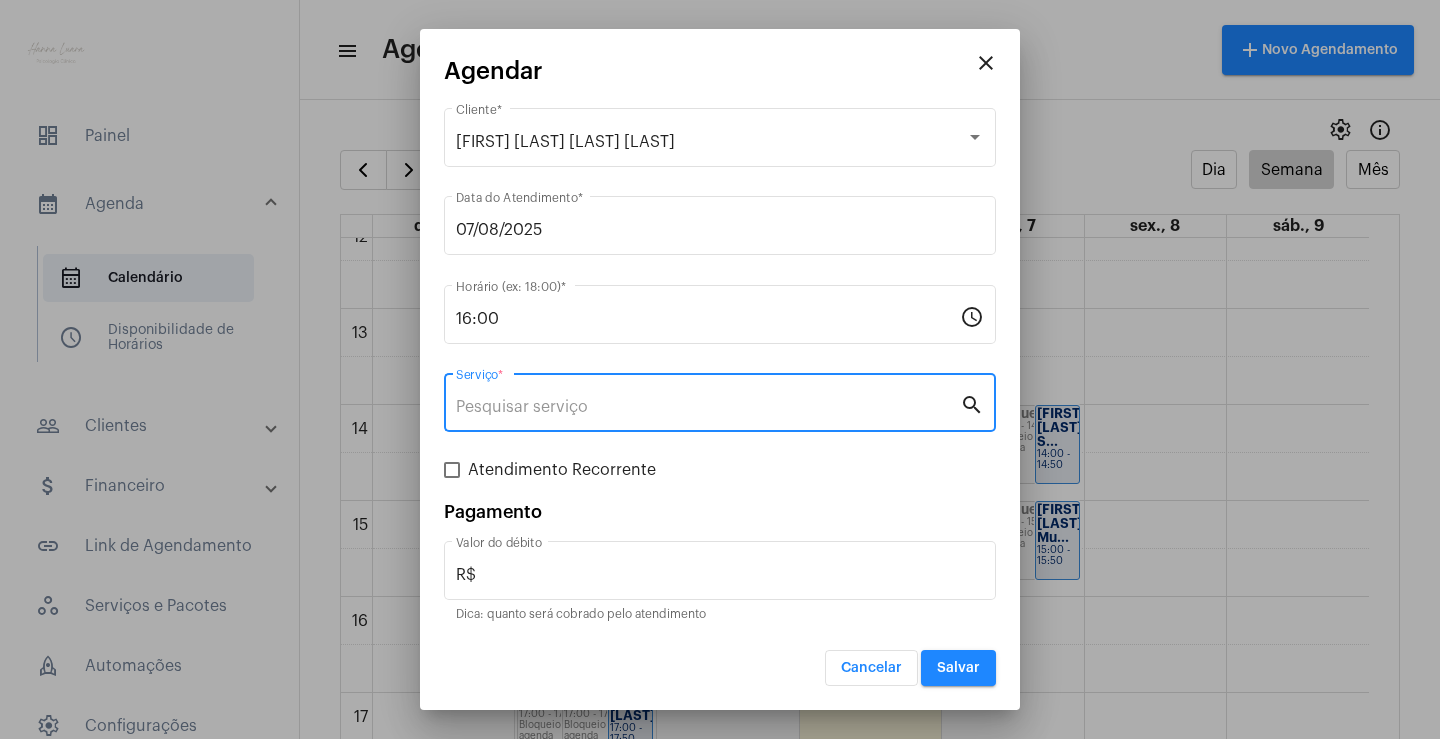 click on "Serviço  *" at bounding box center (708, 407) 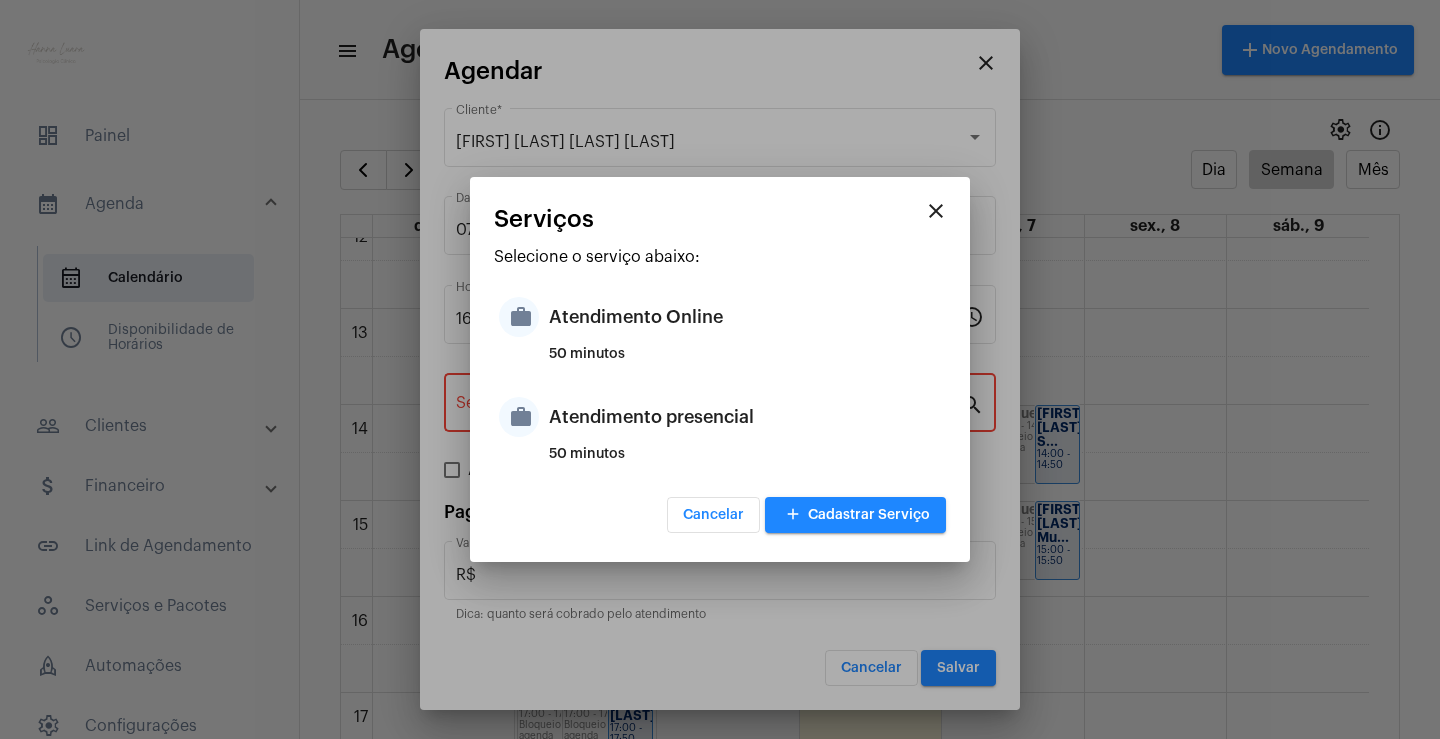 drag, startPoint x: 737, startPoint y: 409, endPoint x: 790, endPoint y: 455, distance: 70.178345 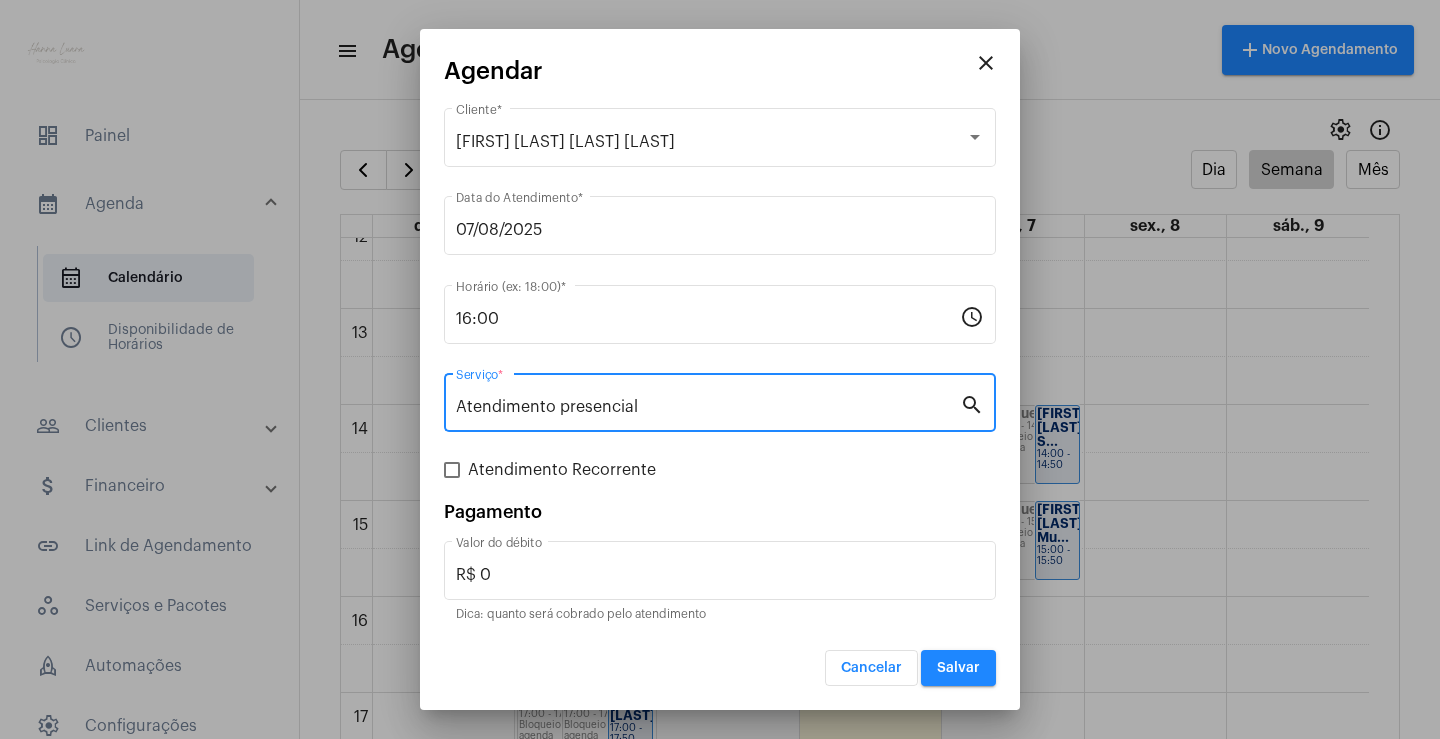 click on "Salvar" at bounding box center (958, 668) 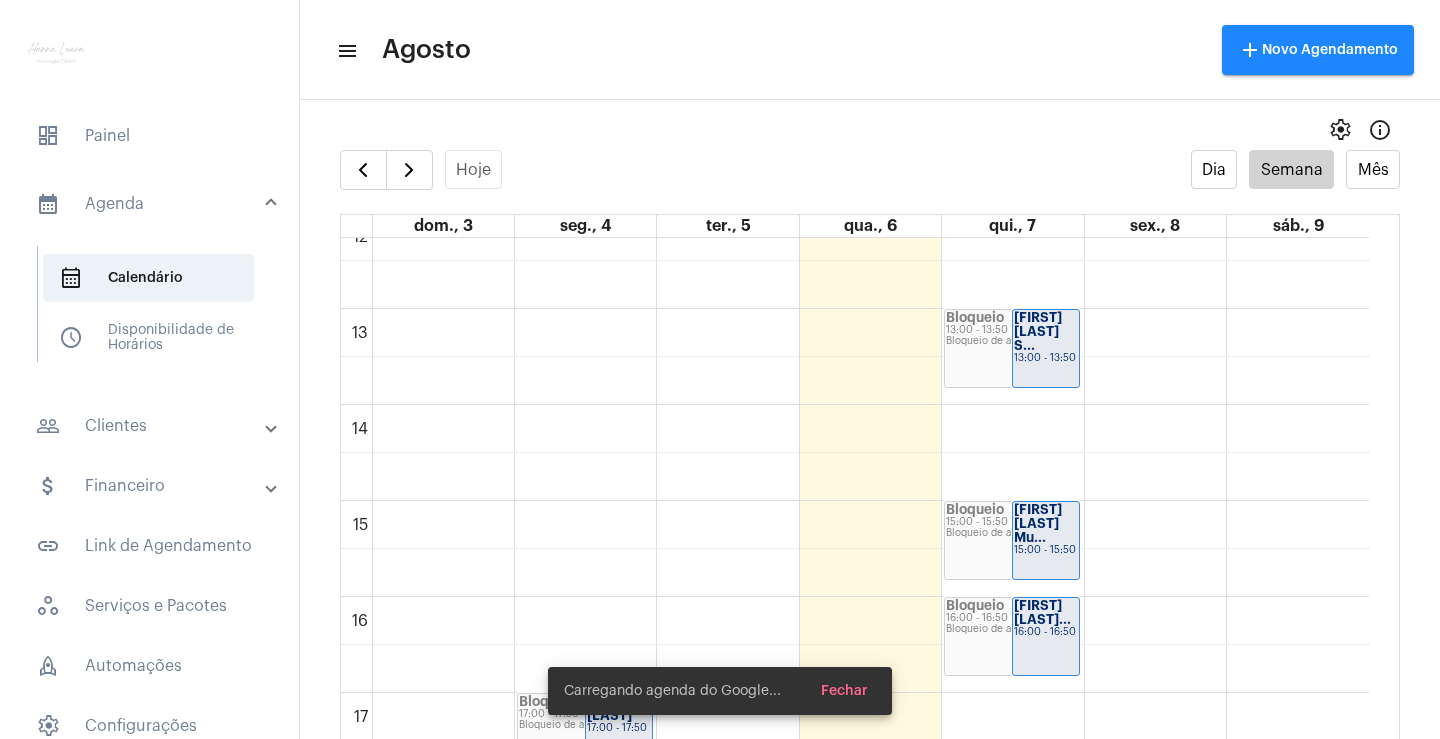 scroll, scrollTop: 1277, scrollLeft: 0, axis: vertical 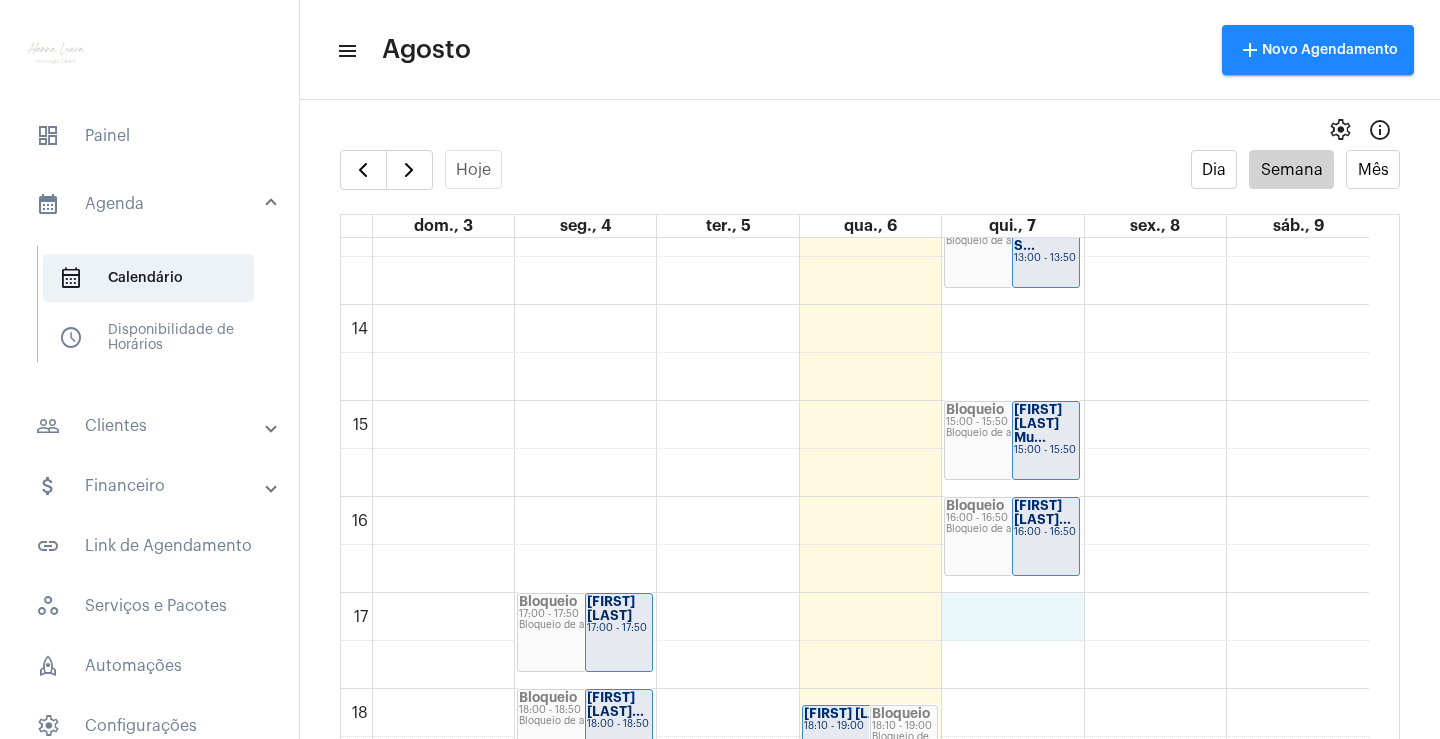 click on "00 01 02 03 04 05 06 07 08 09 10 11 12 13 14 15 16 17 18 19 20 21 22 23
Bloqueio
17:00 - 17:50
Bloqueio de agenda
[FIRST] [LAST]
17:00 - 17:50
Bloqueio
18:00 - 18:50
Bloqueio de agenda
[FIRST] [LAST]
18:00 - 18:50
Bloqueio
19:00 - 19:50
Bloqueio de agenda
[FIRST] [LAST]
19:00 - 19:50
[FIRST] [LAST]
18:10 - 19:00
Bloqueio
18:10 - 19:00
Bloqueio de agenda
Bloqueio
20:10 - 21:00
Bloqueio de agenda" 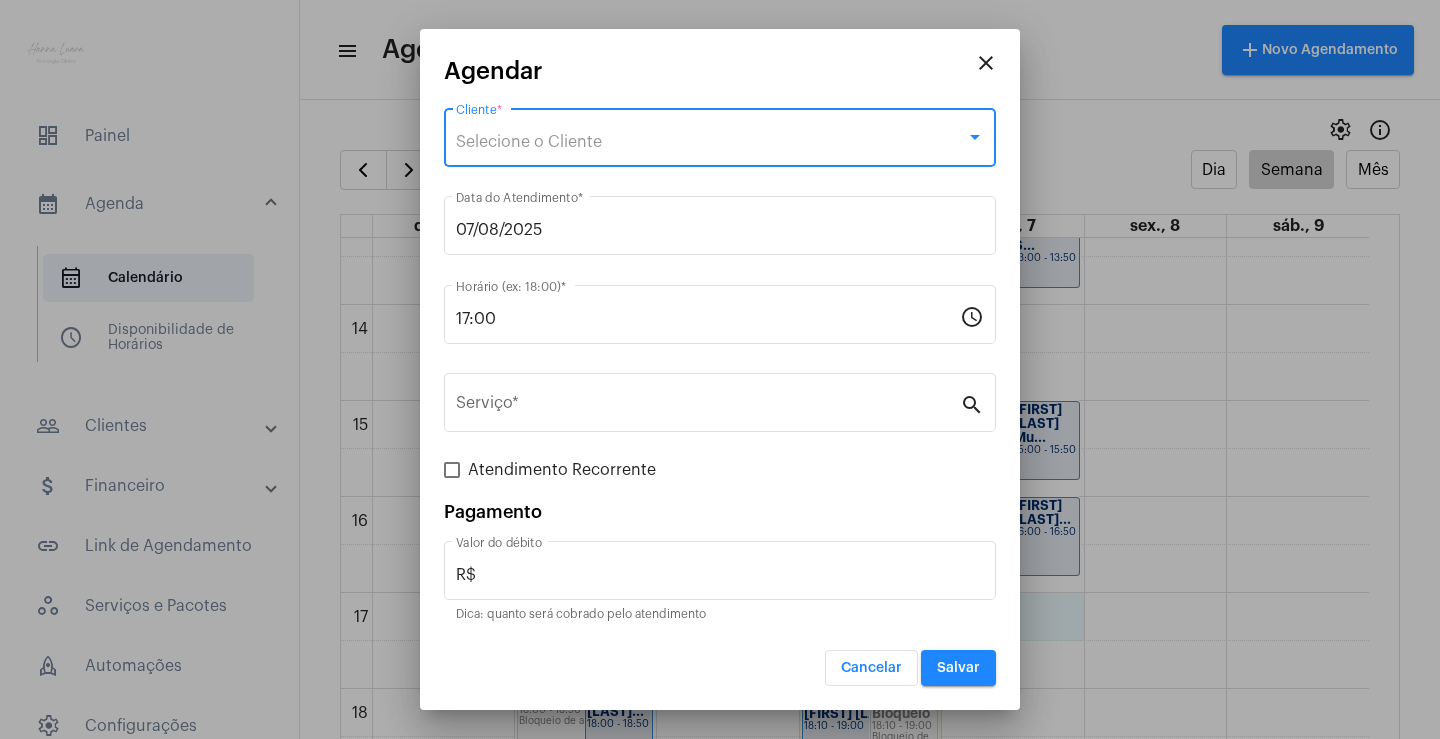 click on "Selecione o Cliente" at bounding box center (711, 142) 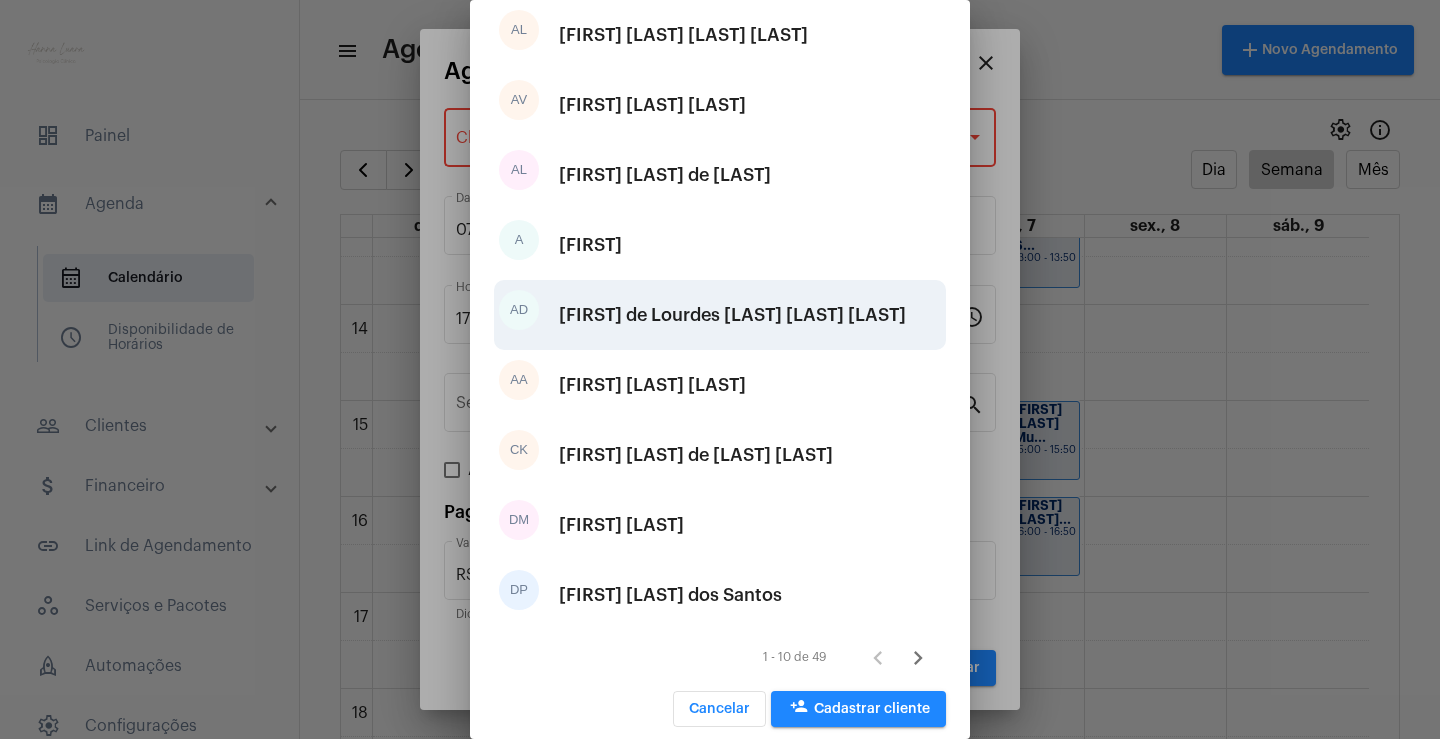 scroll, scrollTop: 249, scrollLeft: 0, axis: vertical 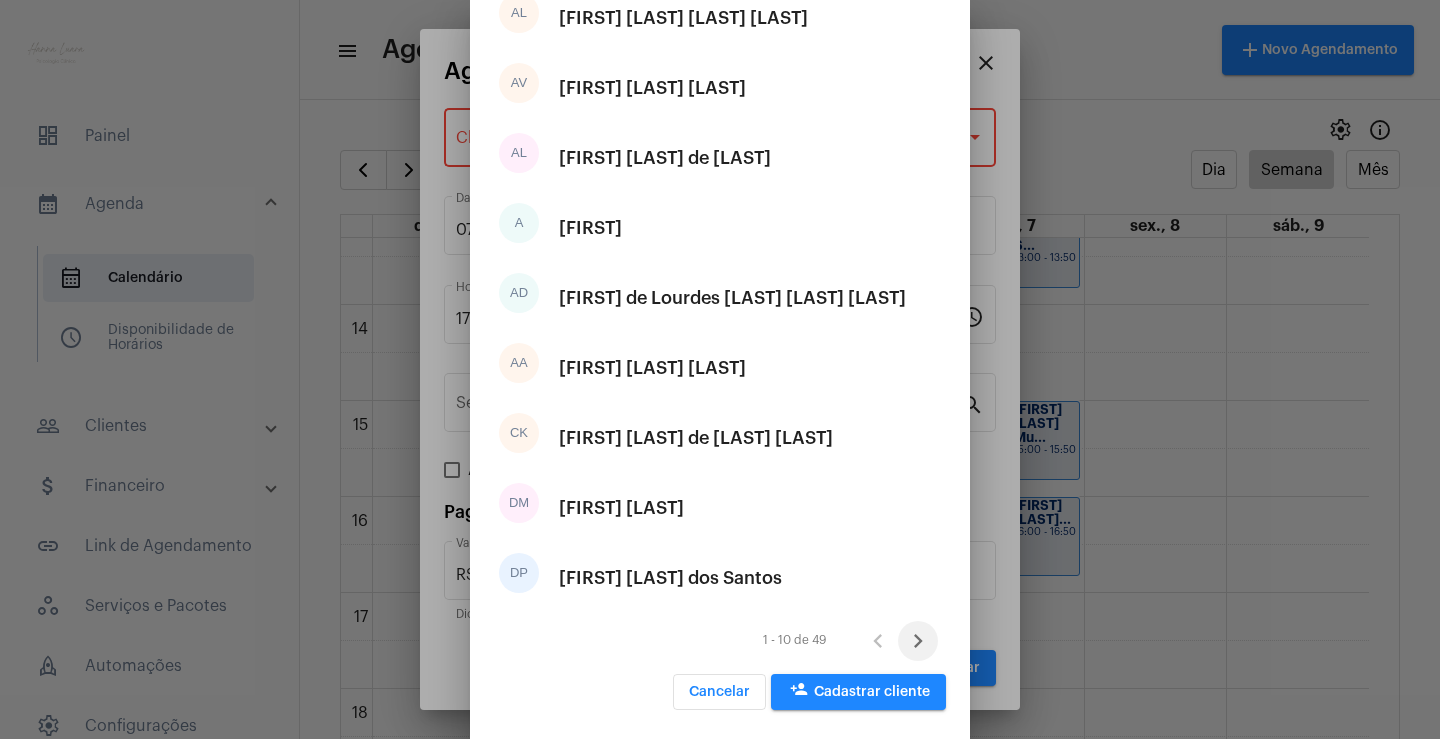 click 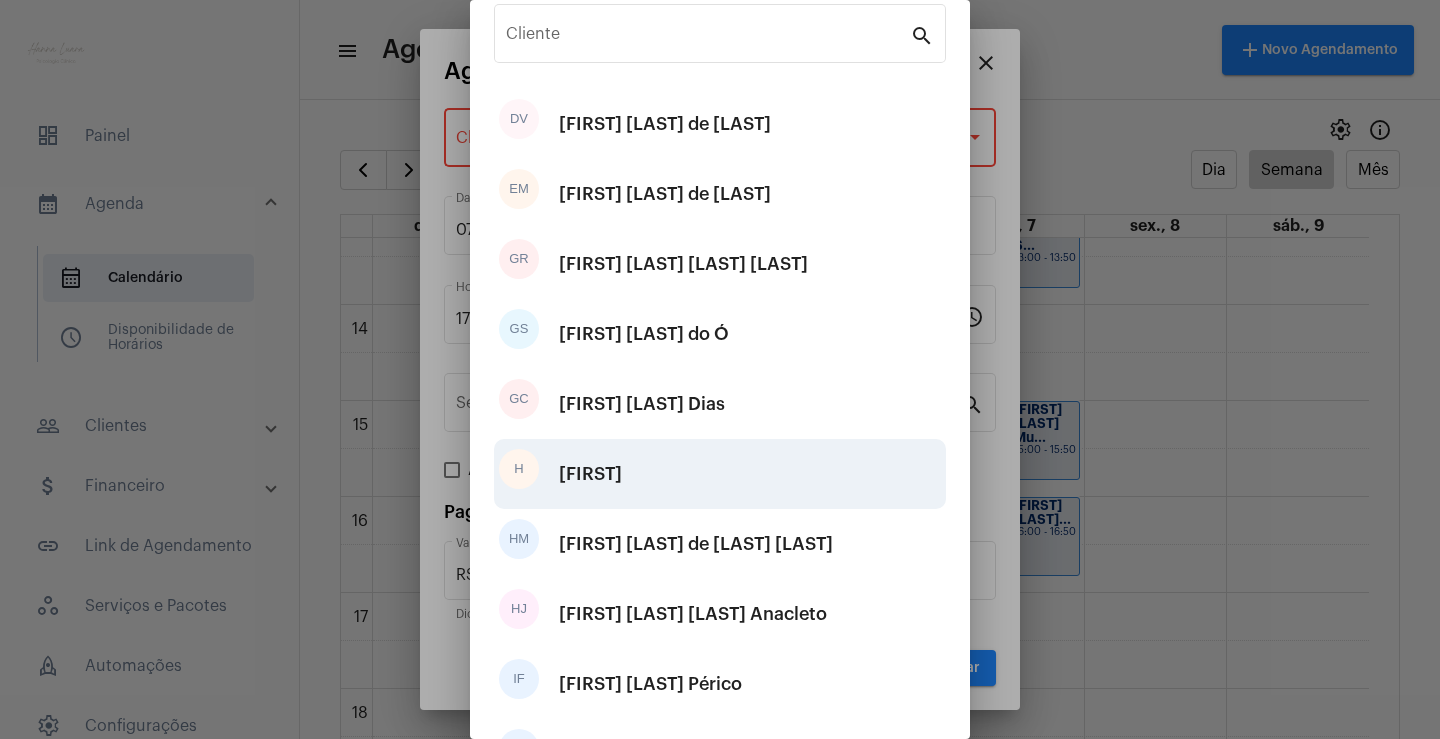 scroll, scrollTop: 249, scrollLeft: 0, axis: vertical 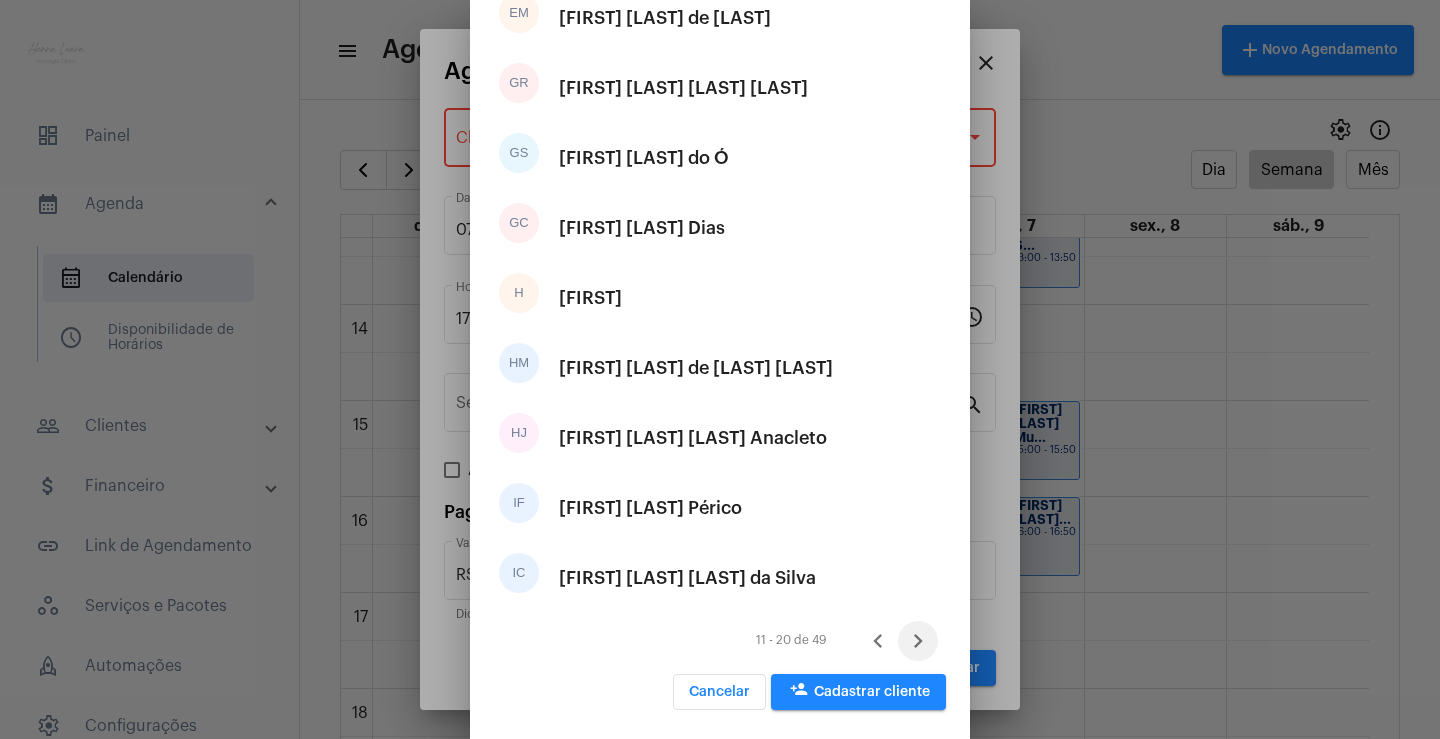 click 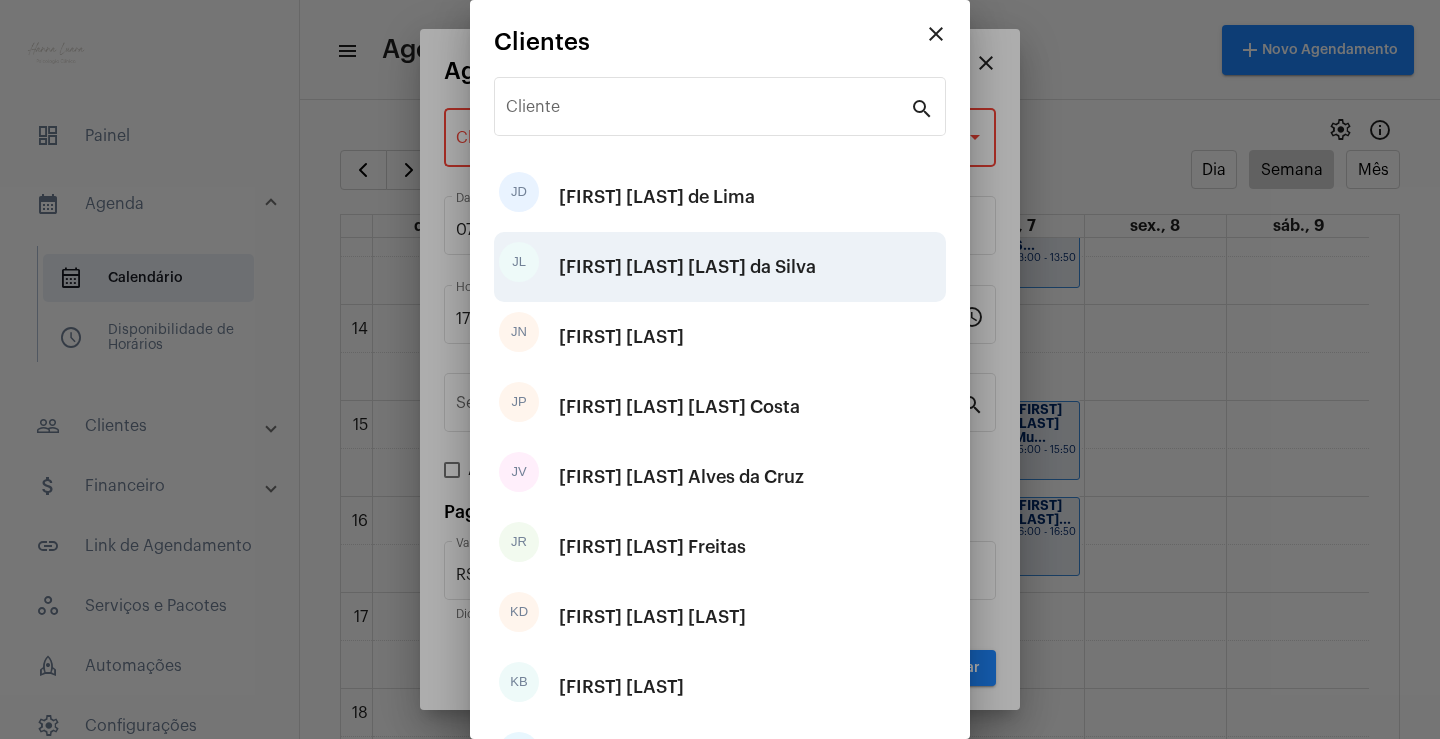 click on "[FIRST] [LAST] [LAST] da Silva" at bounding box center (687, 267) 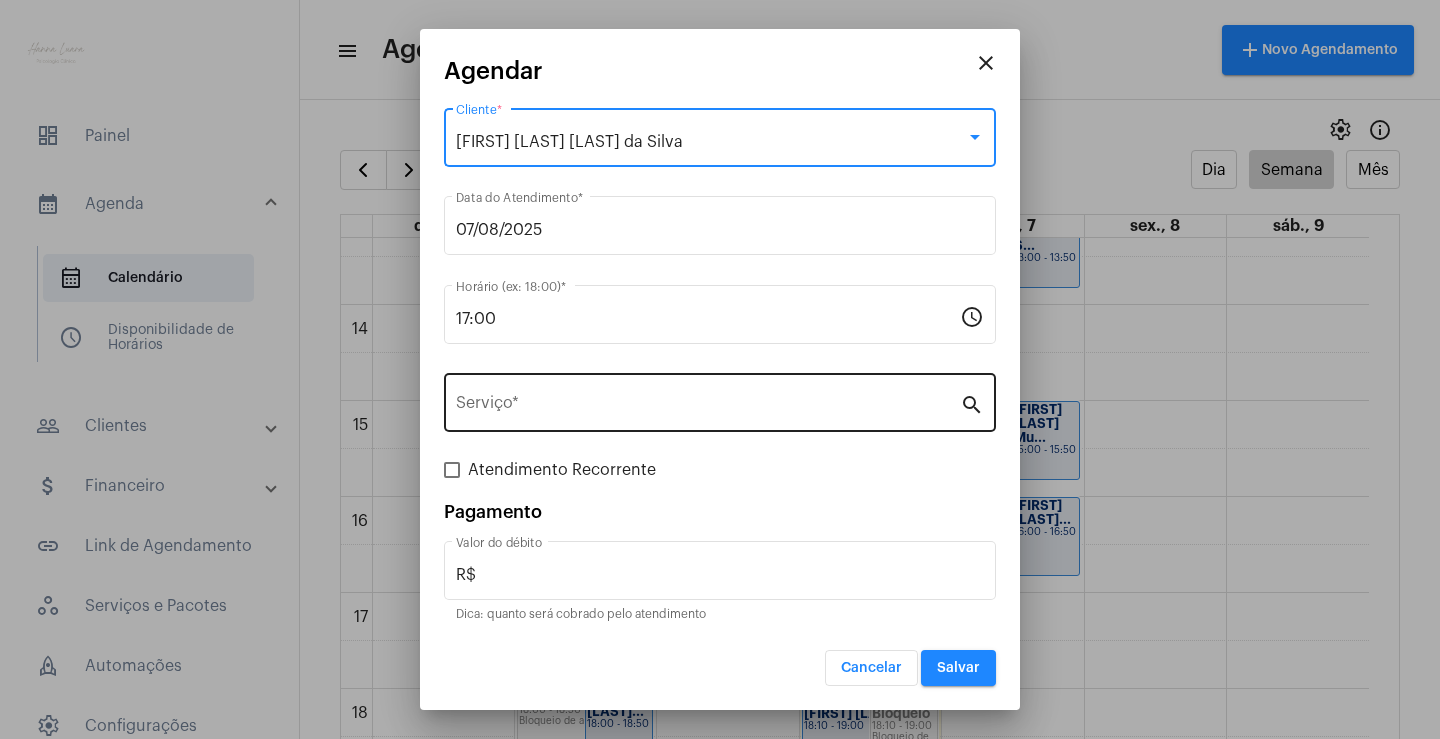 click on "Serviço  *" at bounding box center [708, 400] 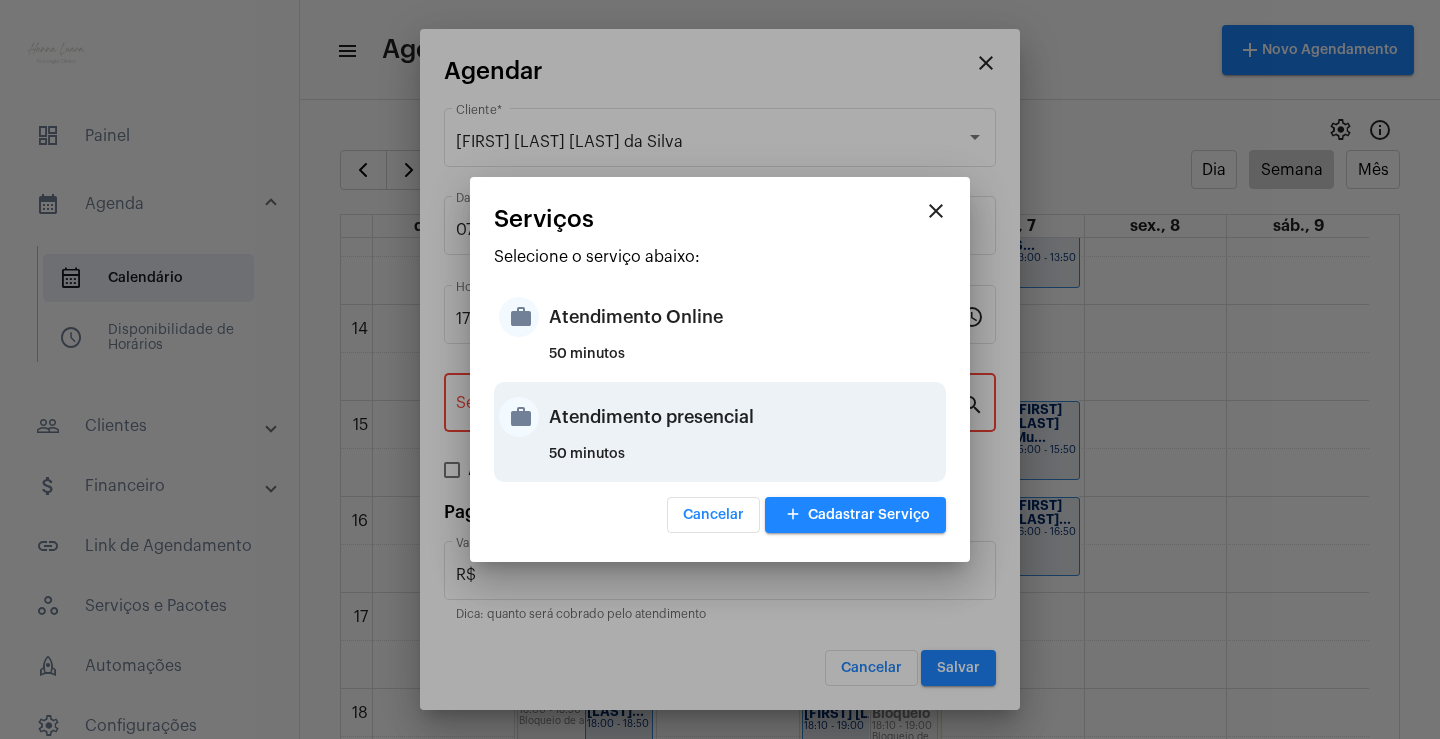 click on "Atendimento presencial" at bounding box center [745, 417] 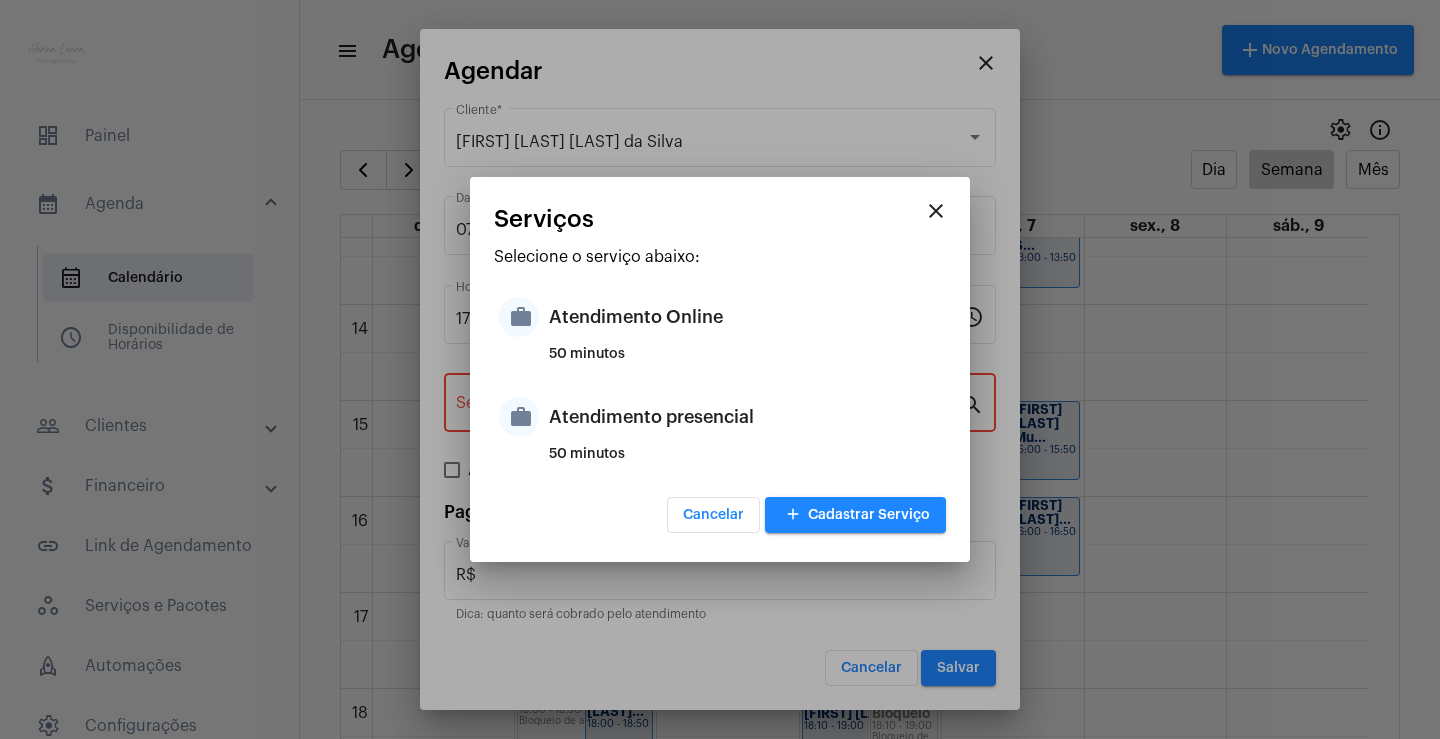 type on "Atendimento presencial" 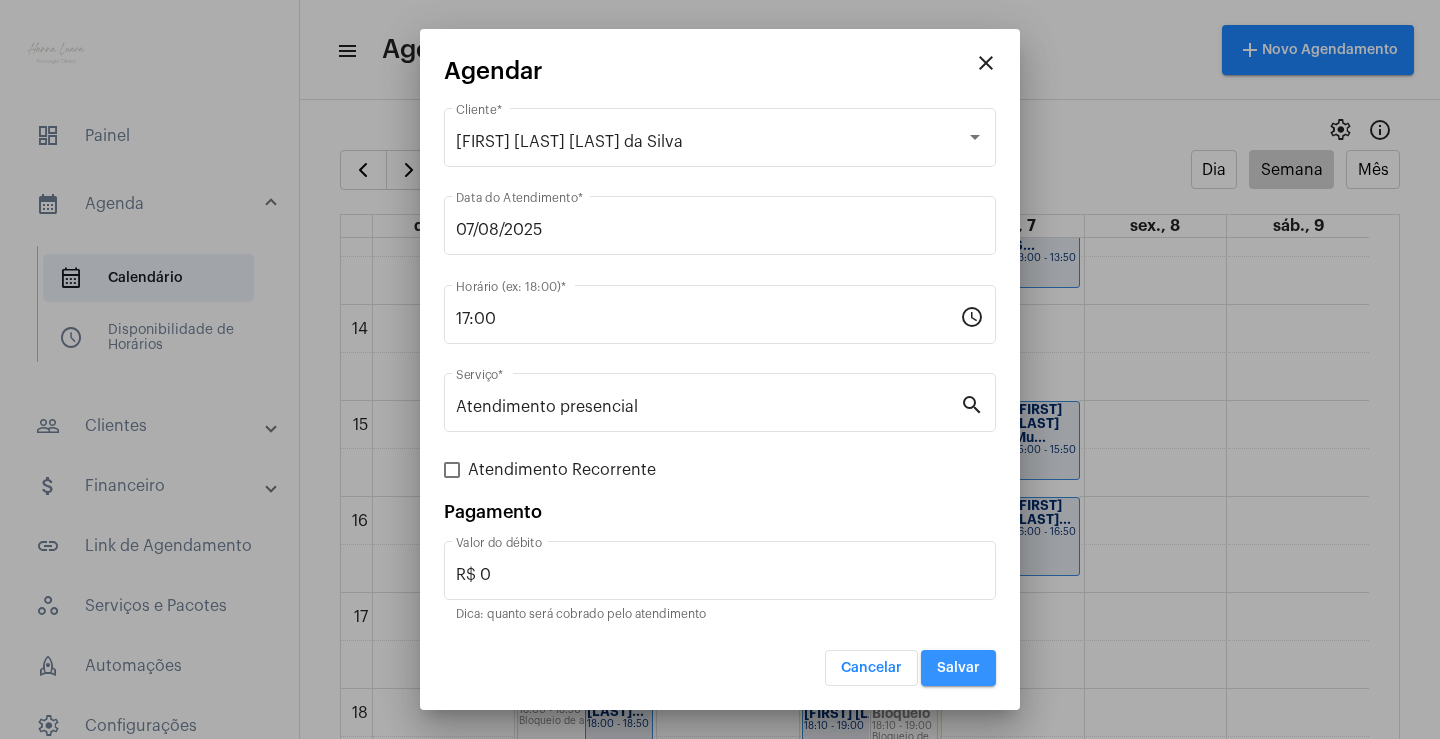 click on "Salvar" at bounding box center [958, 668] 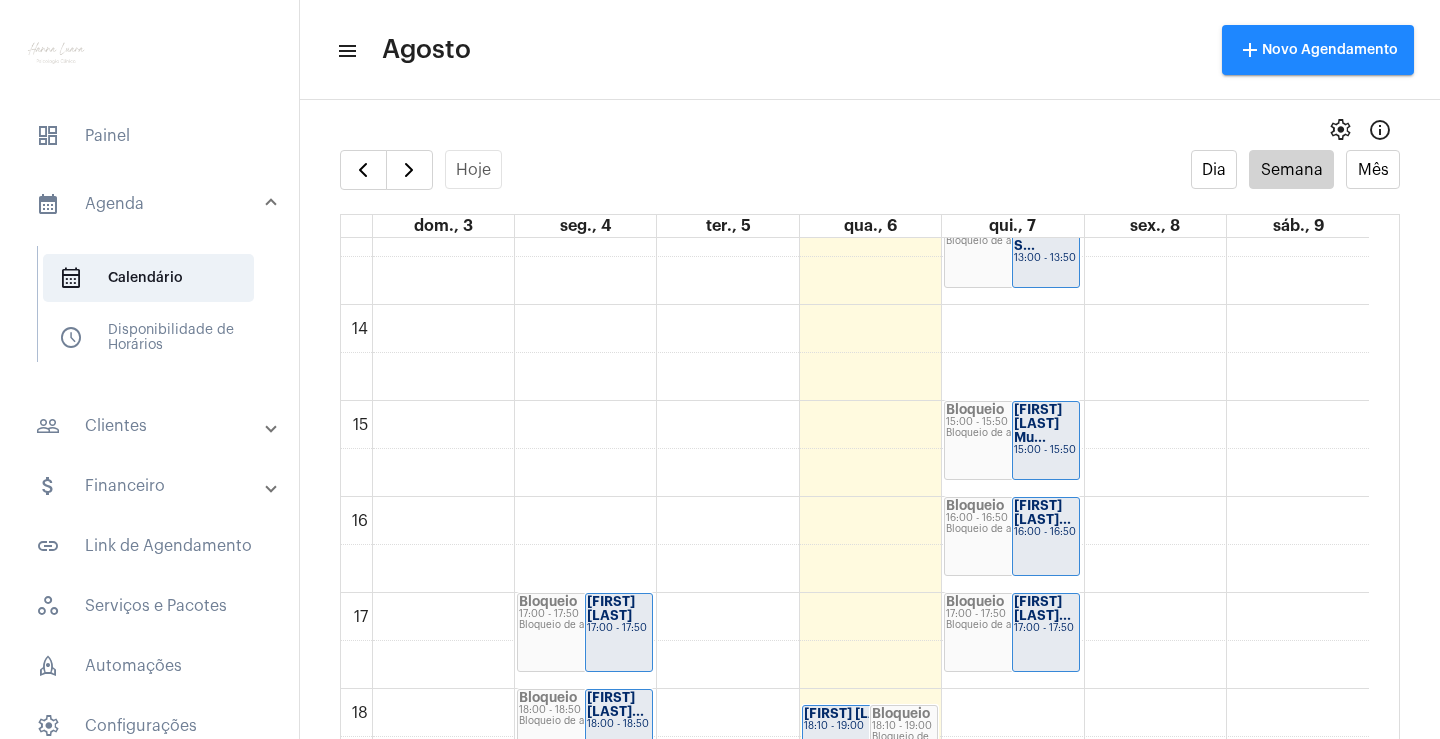 scroll, scrollTop: 1077, scrollLeft: 0, axis: vertical 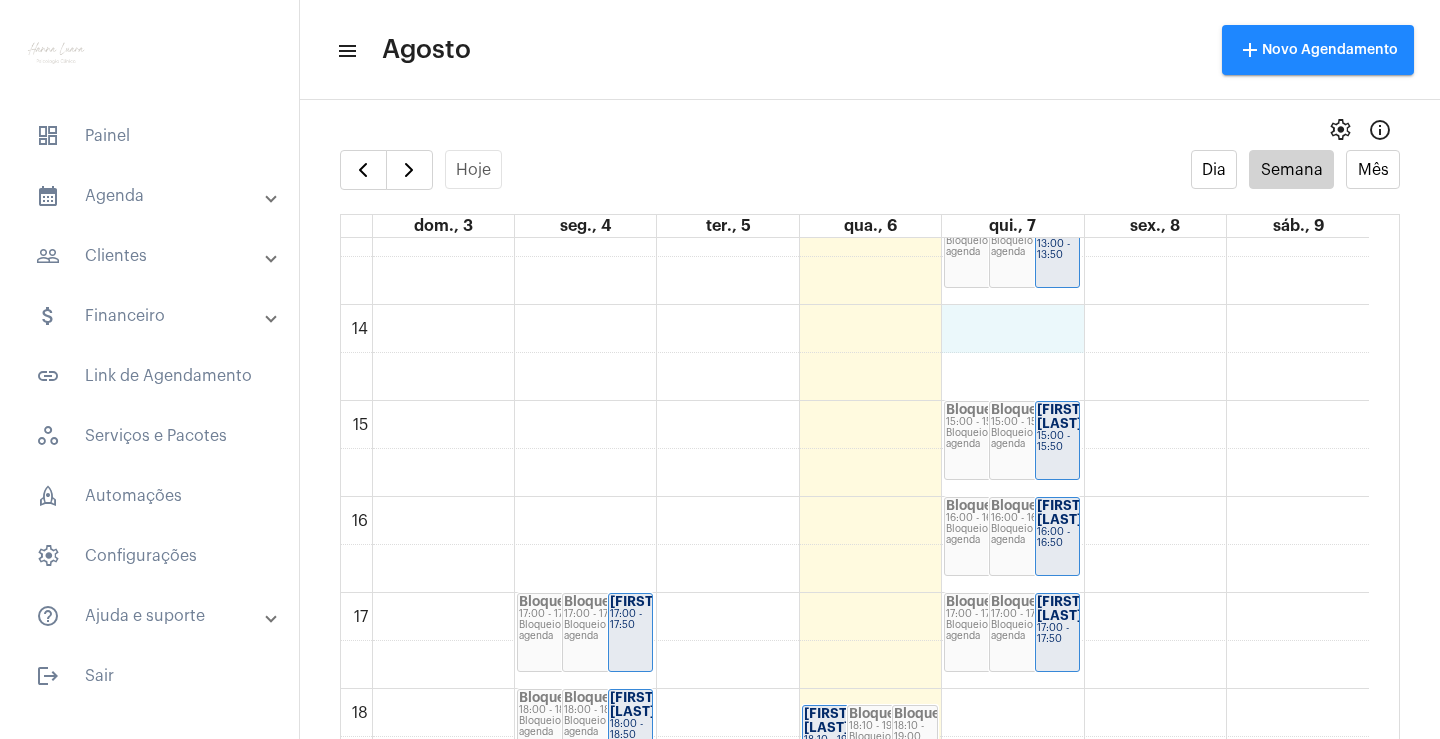click on "00 01 02 03 04 05 06 07 08 09 10 11 12 13 14 15 16 17 18 19 20 21 22 23
Bloqueio
17:00 - 17:50
Bloqueio de agenda
Bloqueio
17:00 - 17:50
Bloqueio de agenda
[FIRST] [LAST]
17:00 - 17:50
Bloqueio
18:00 - 18:50
Bloqueio de agenda
Bloqueio
18:00 - 18:50
Bloqueio de agenda
[FIRST] [LAST]
18:00 - 18:50
Bloqueio
19:00 - 19:50
Bloqueio de agenda
Bloqueio
19:00 - 19:50
Bloqueio de agenda
[FIRST] [LAST]
19:00 - 19:50" 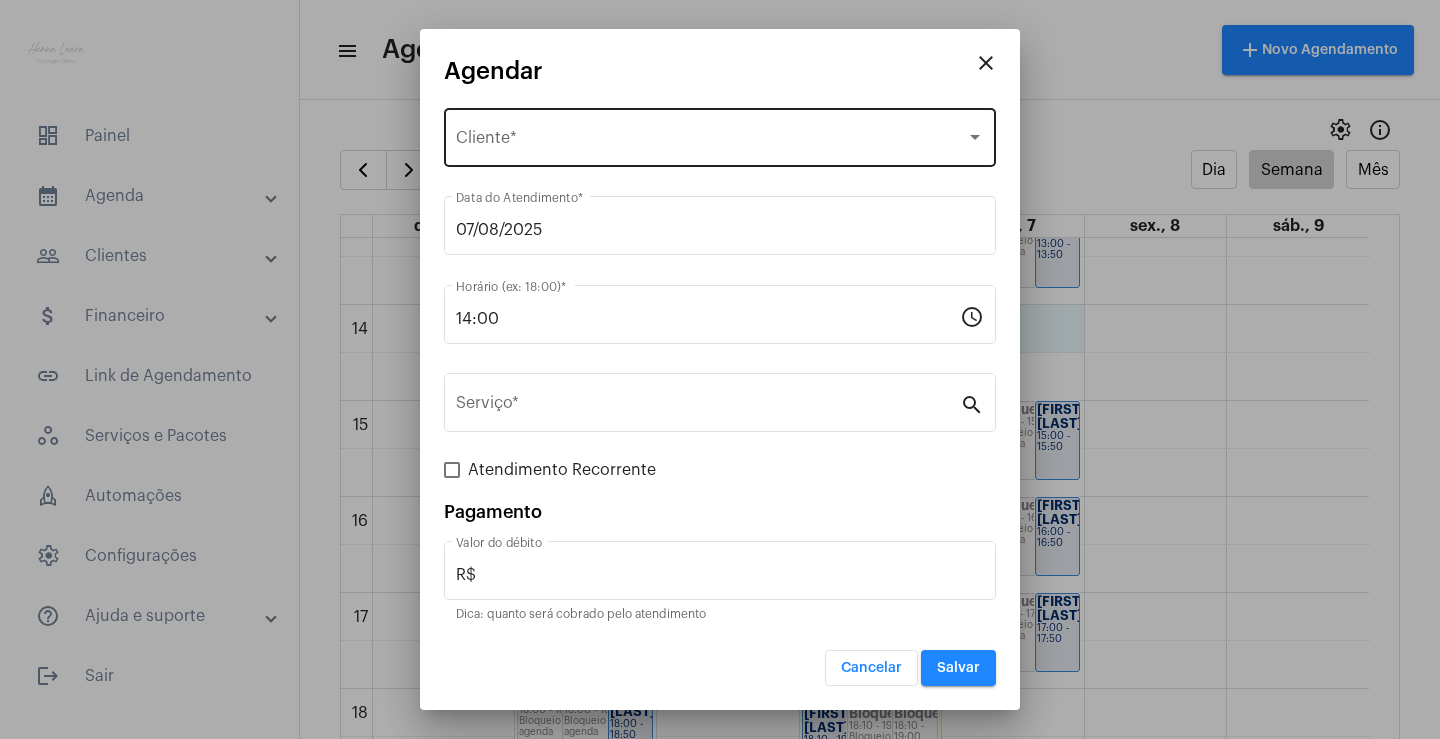click on "Selecione o Cliente Cliente  *" at bounding box center [720, 135] 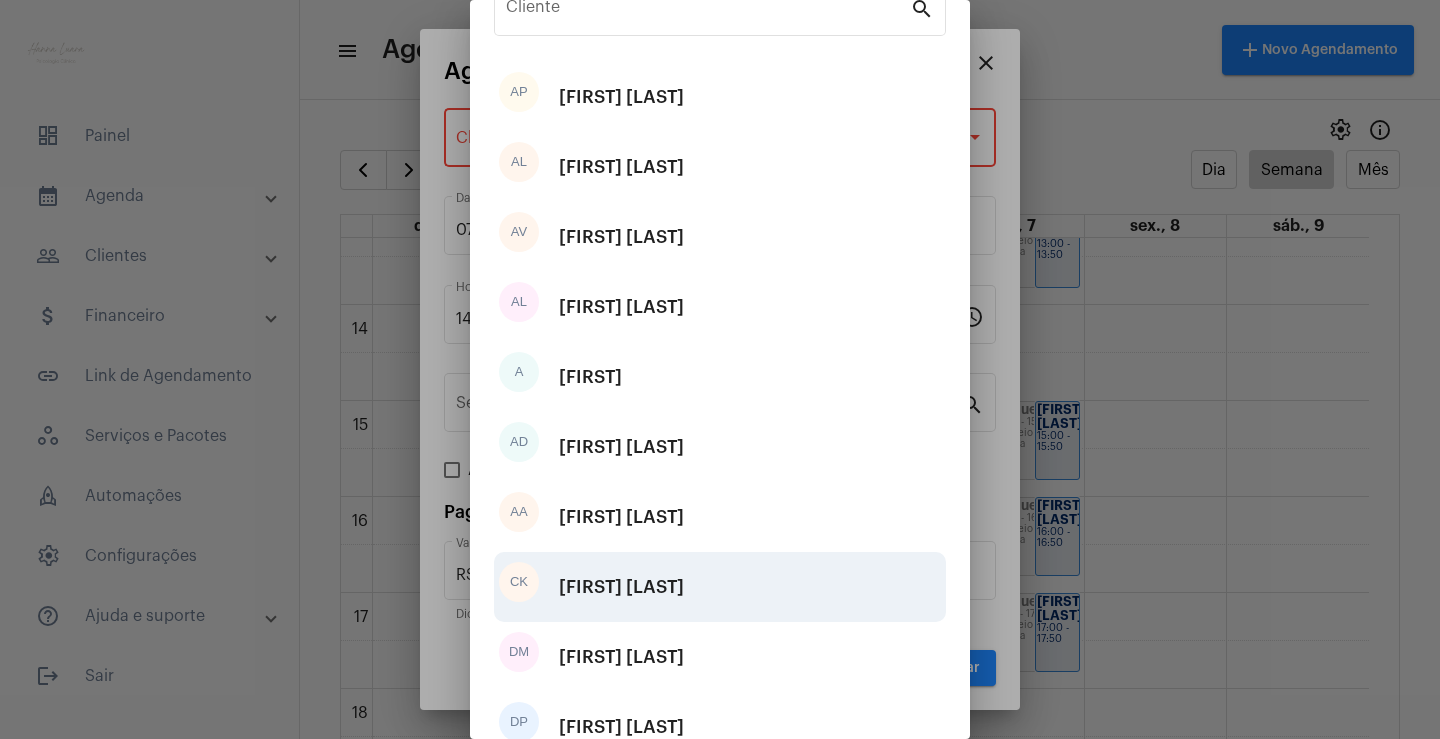 scroll, scrollTop: 241, scrollLeft: 0, axis: vertical 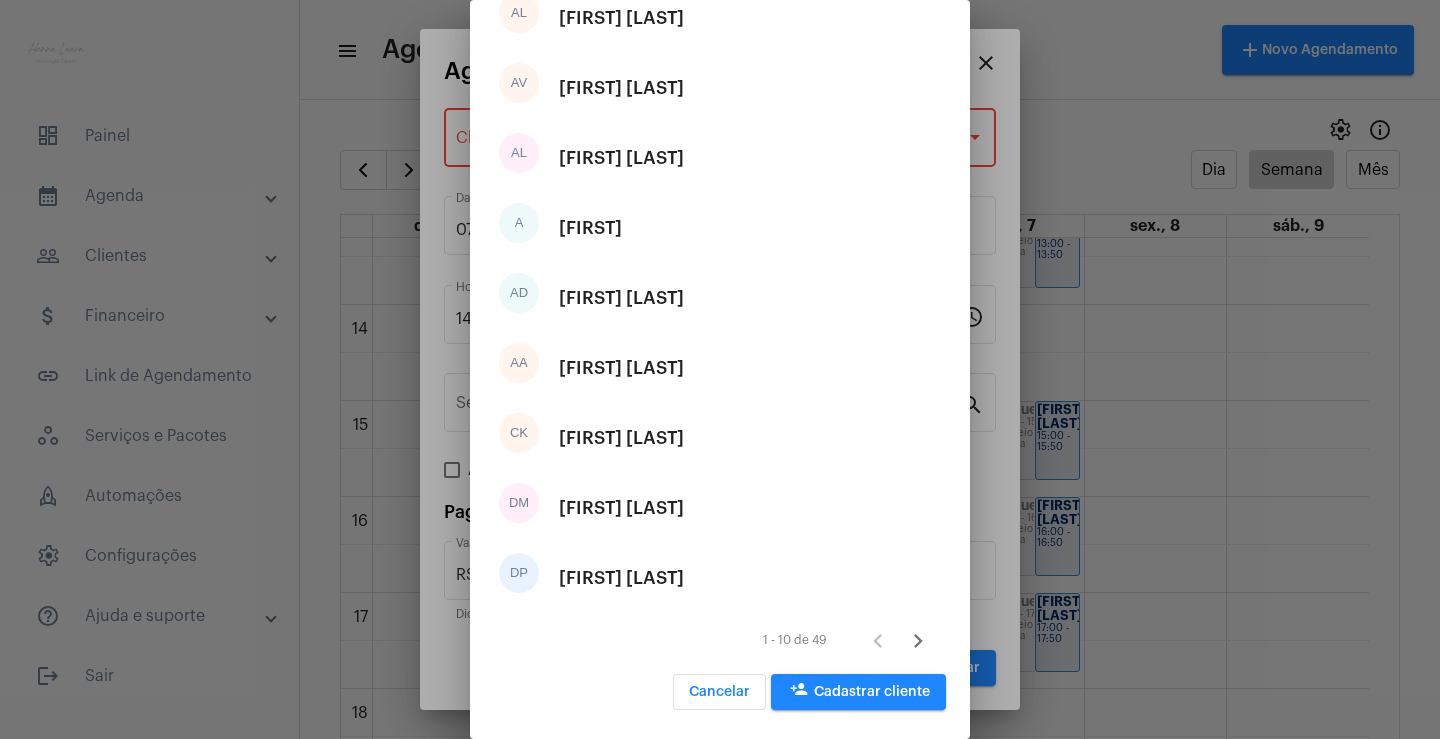 click 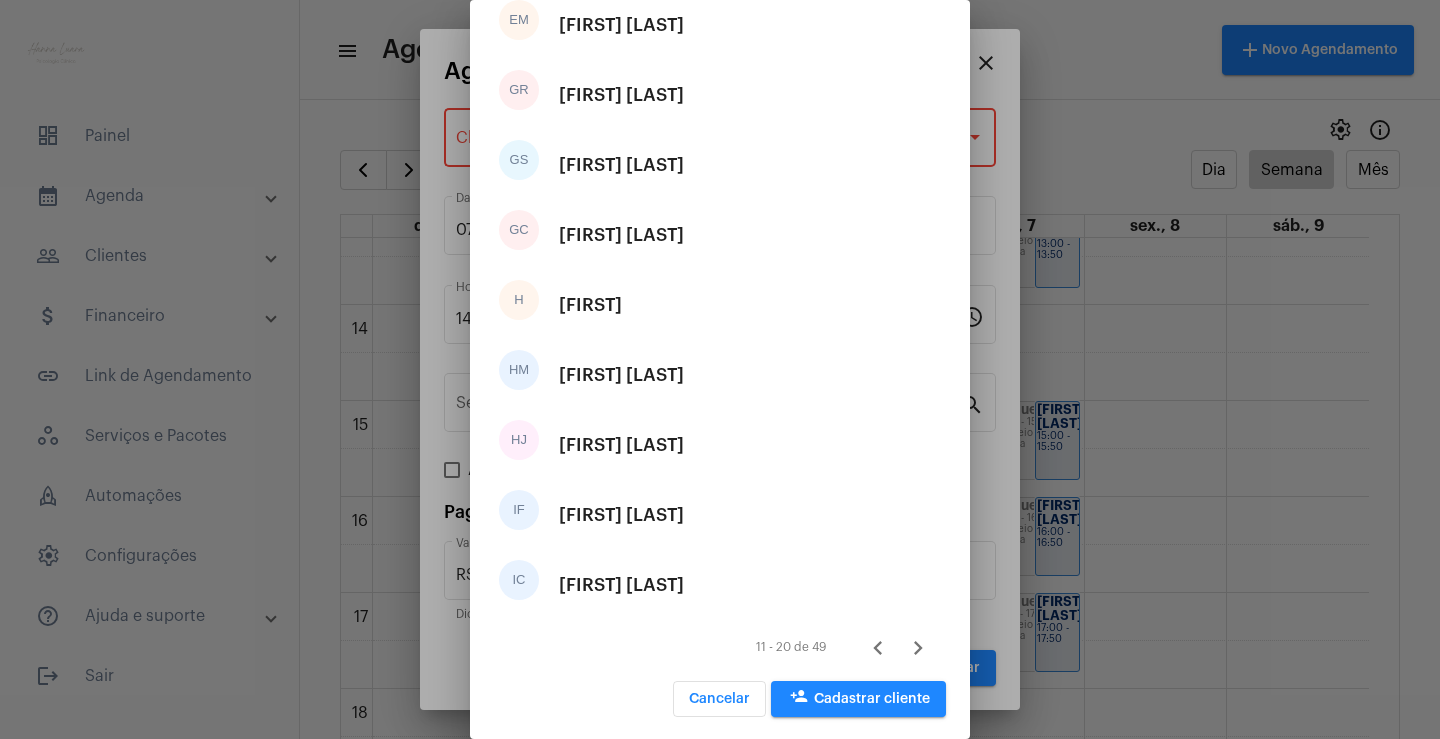 scroll, scrollTop: 241, scrollLeft: 0, axis: vertical 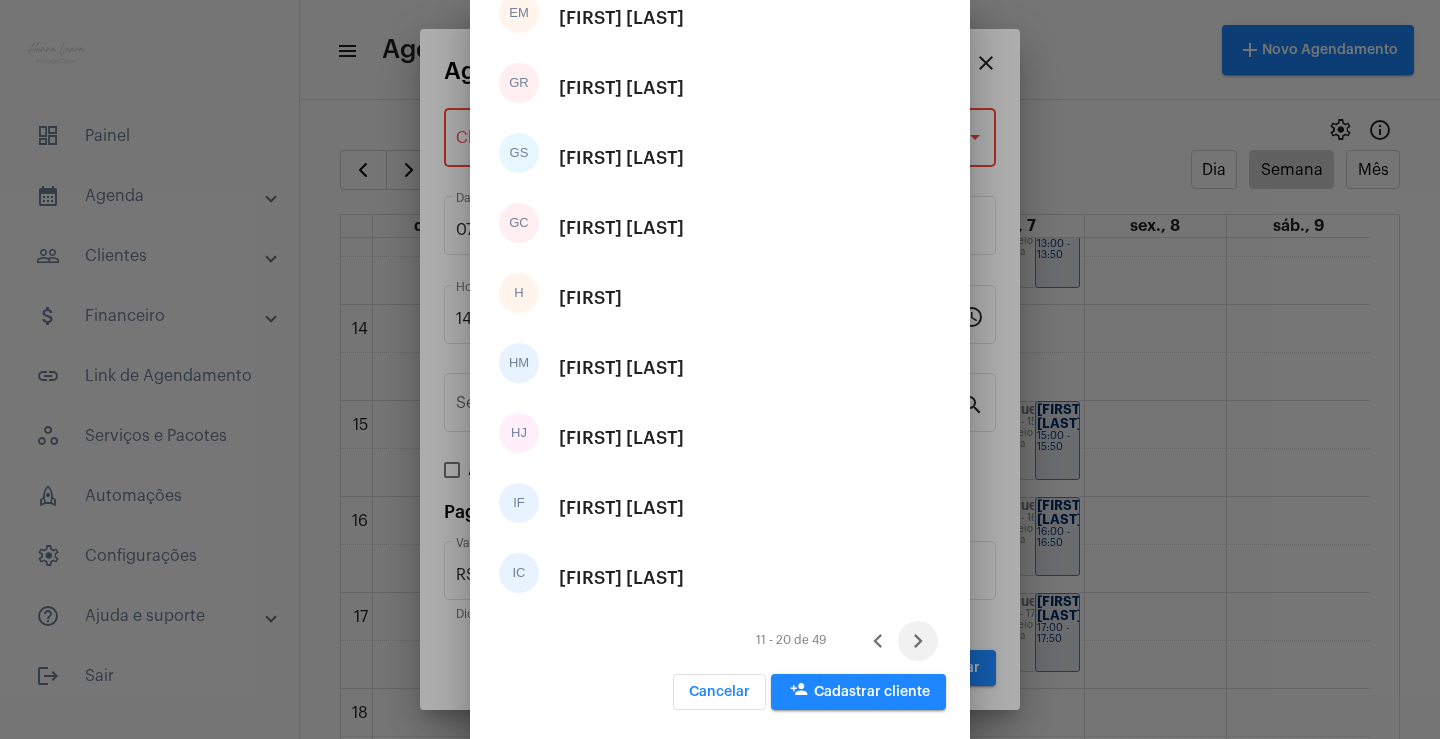 click 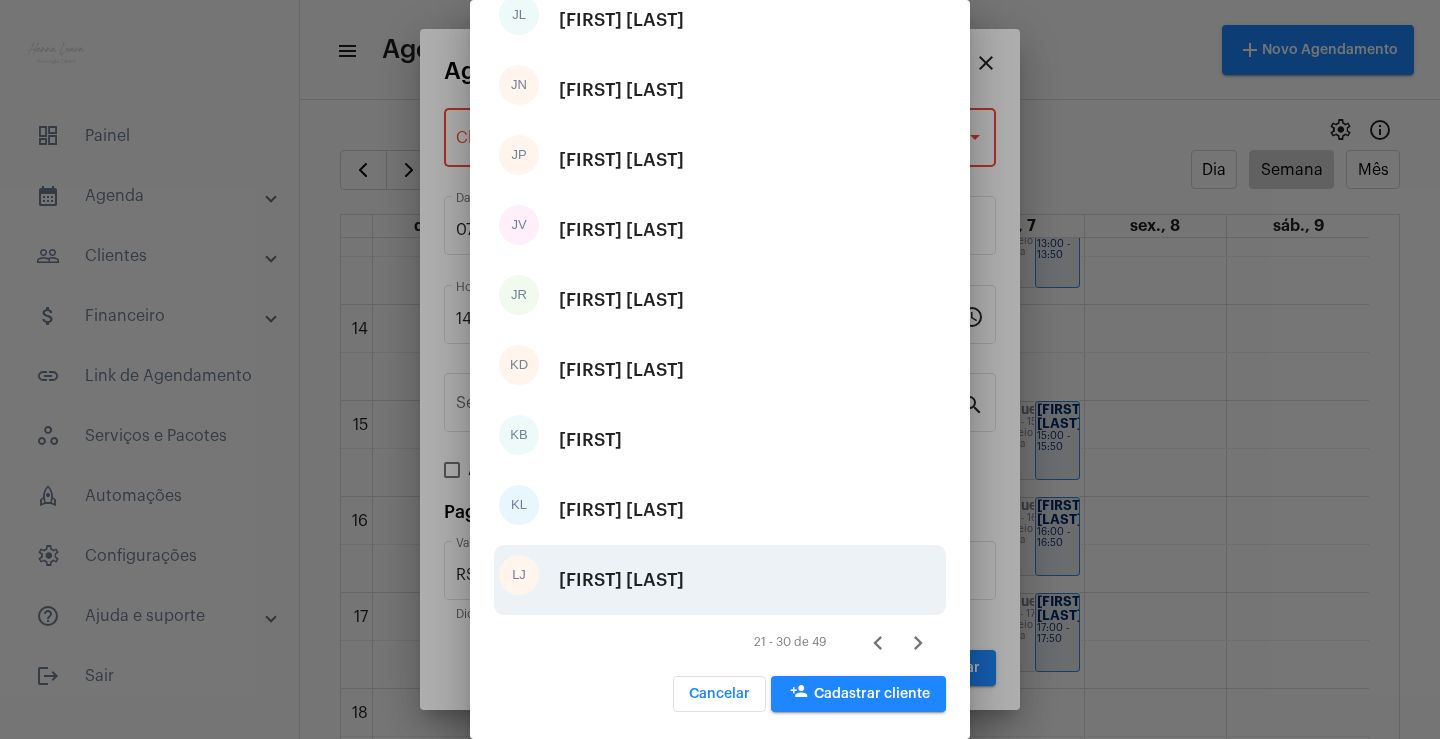 scroll, scrollTop: 241, scrollLeft: 0, axis: vertical 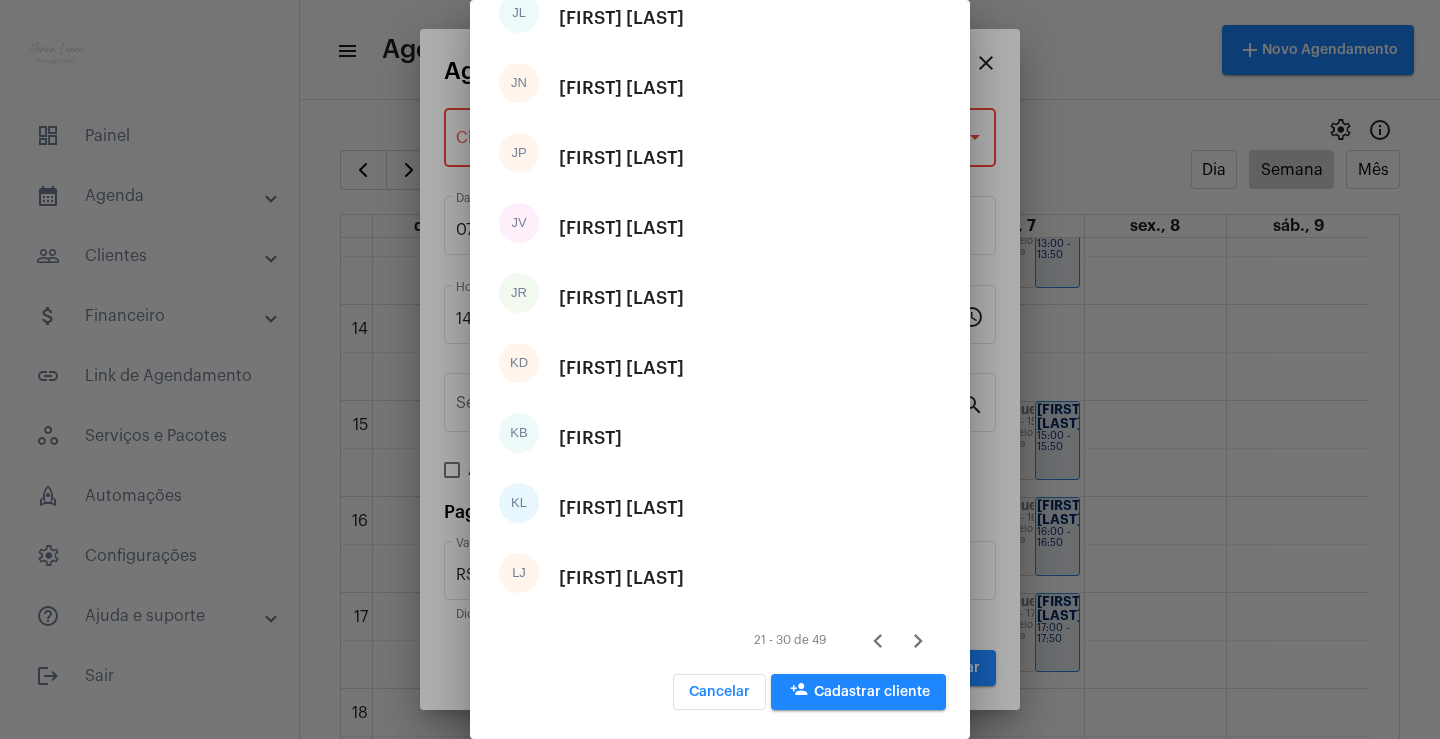 click 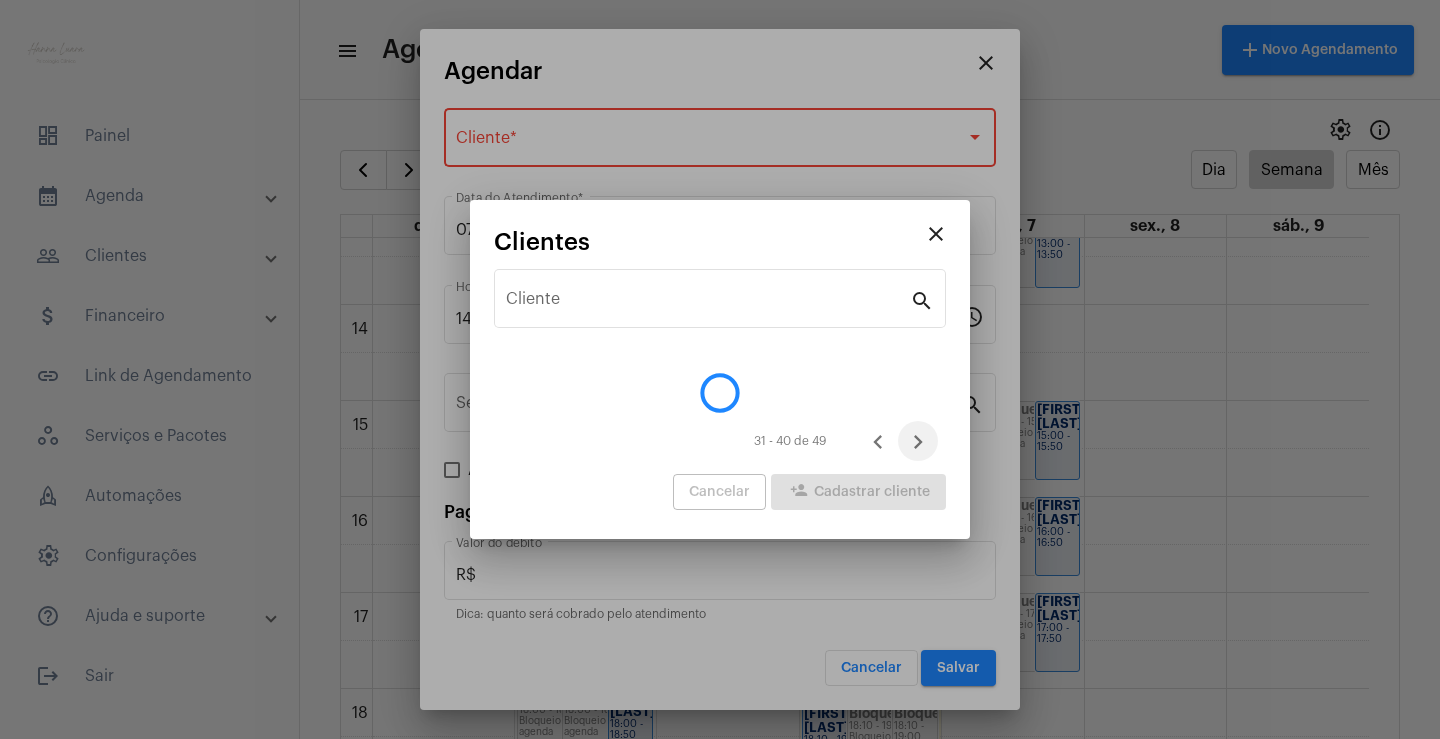 scroll, scrollTop: 0, scrollLeft: 0, axis: both 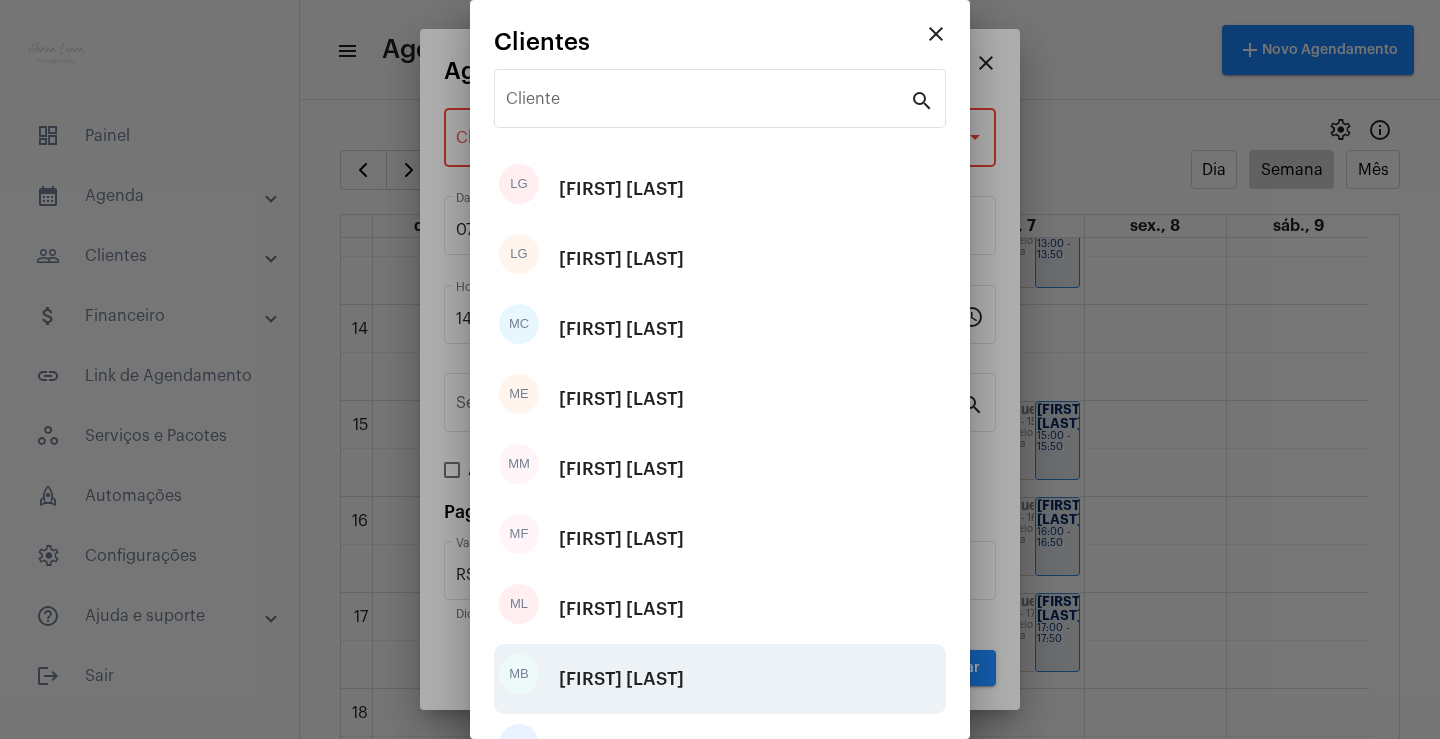click on "Mykaelle Beatriz Silva dos Santos" at bounding box center [621, 679] 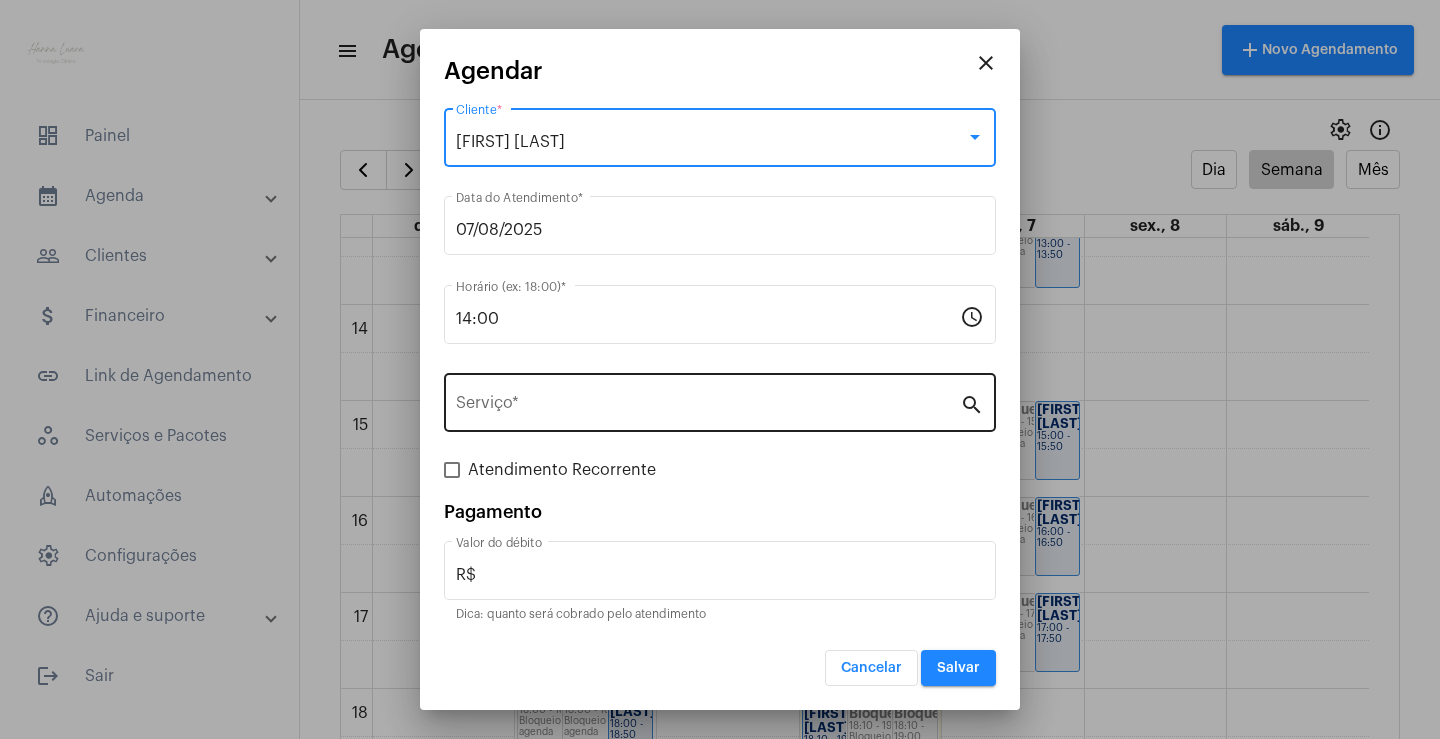 click on "Serviço  *" at bounding box center (708, 400) 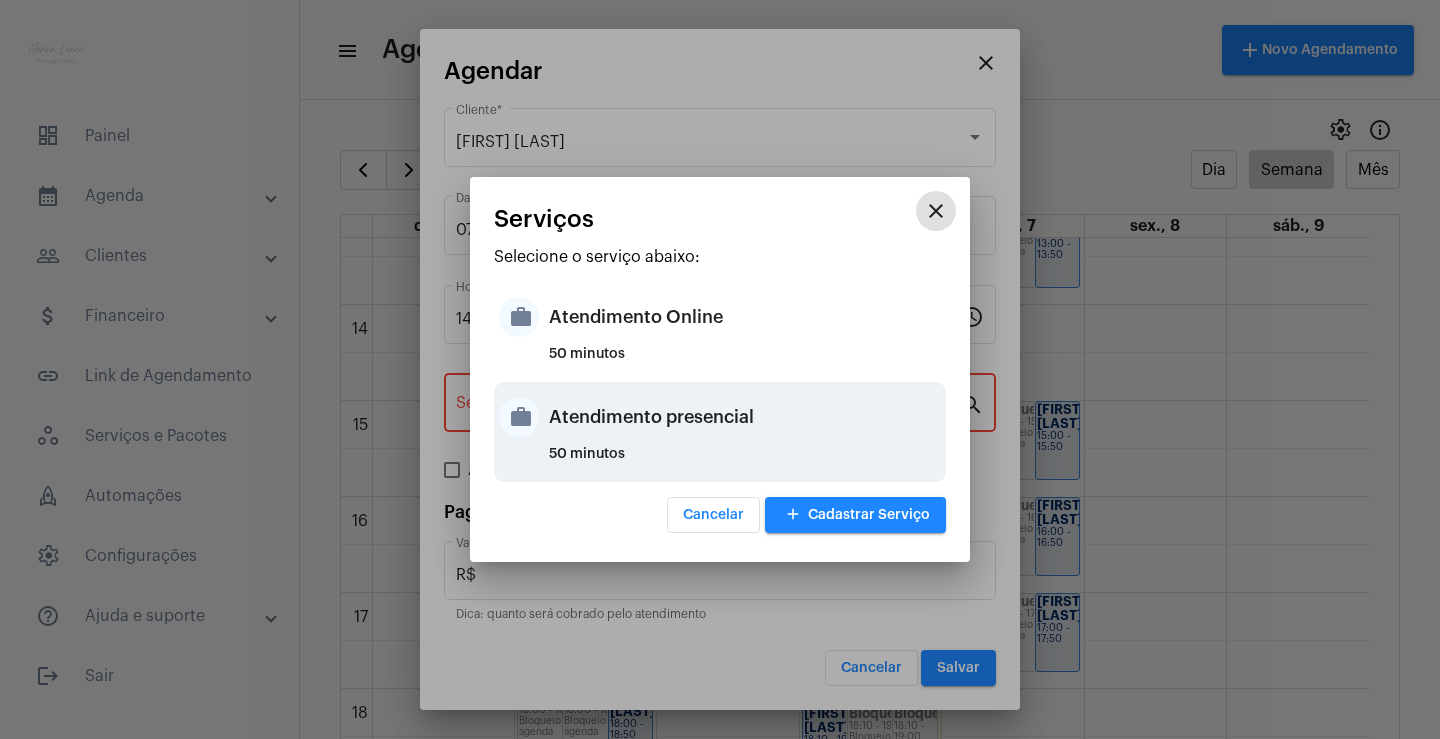 click on "Atendimento presencial" at bounding box center [745, 417] 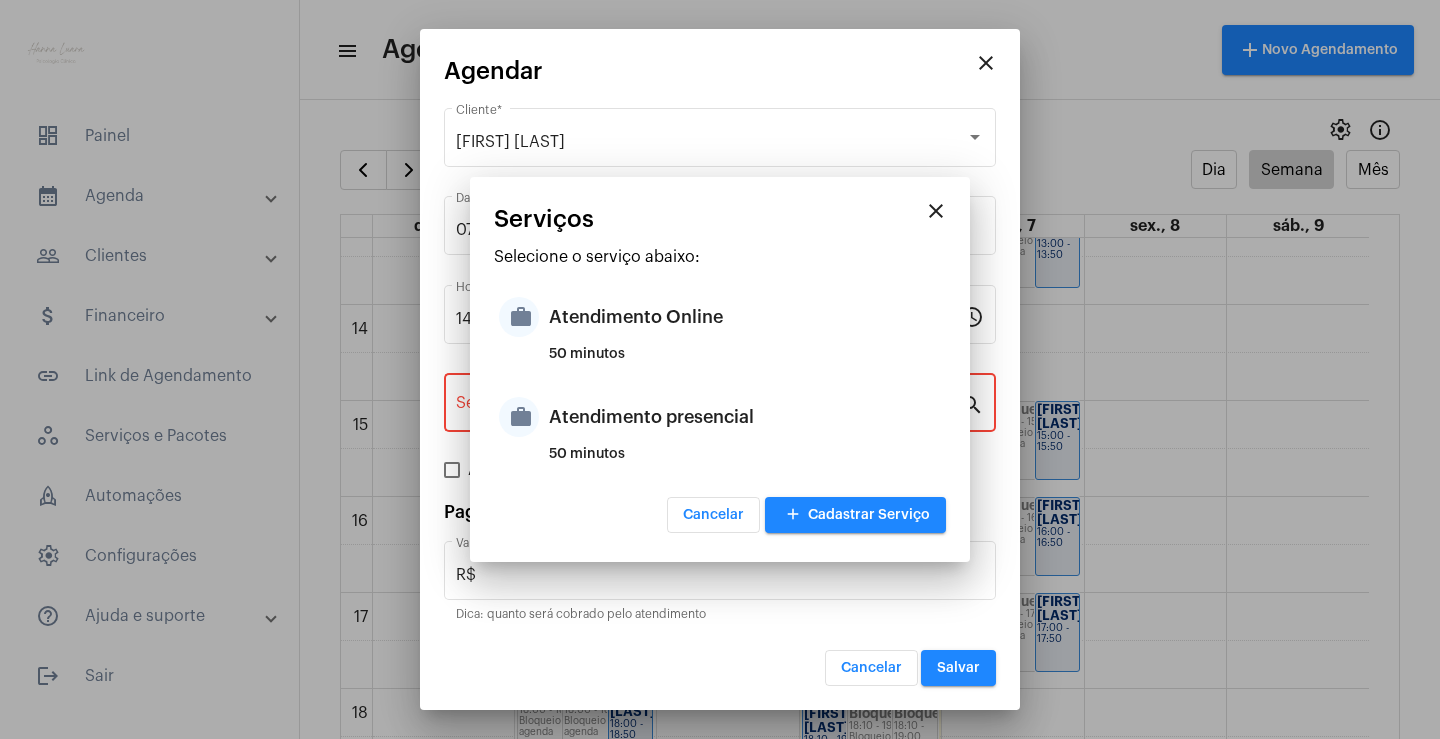 type on "Atendimento presencial" 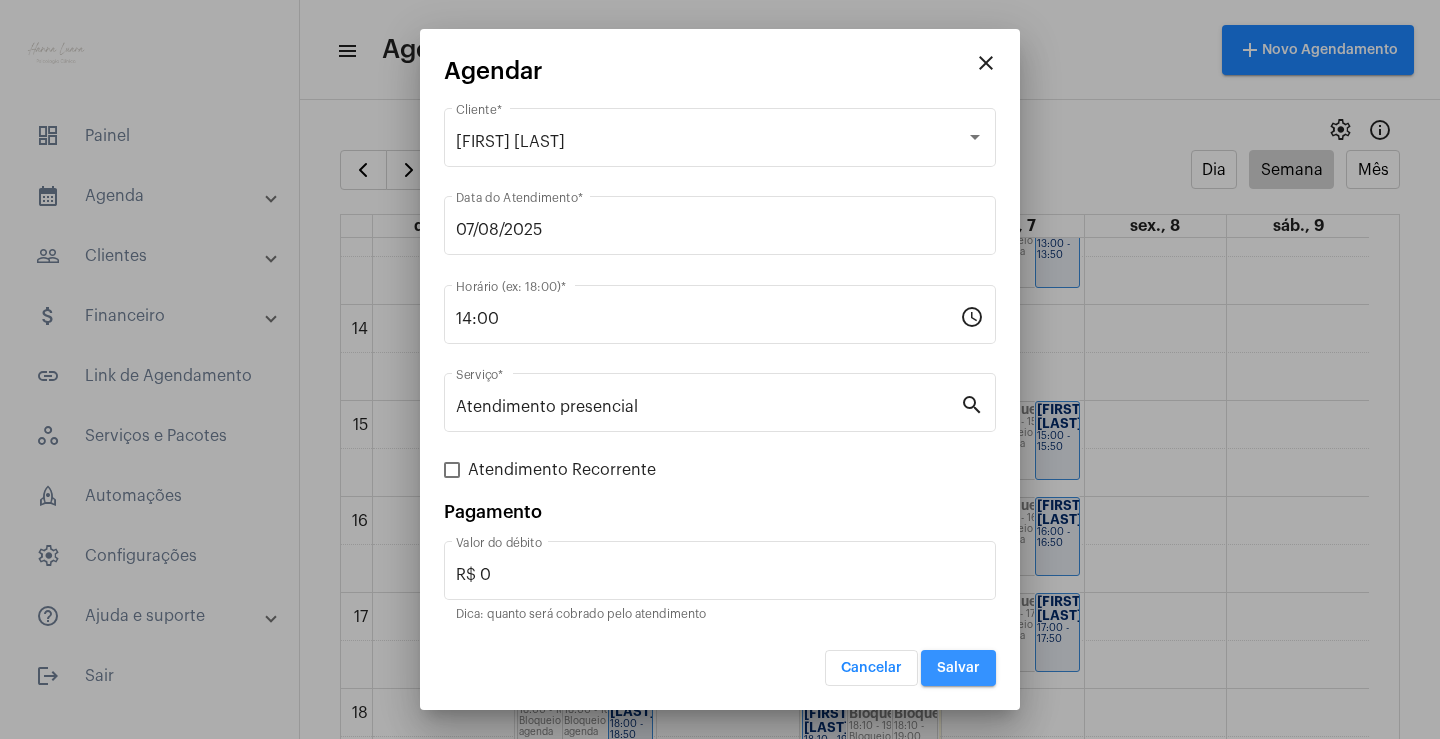 click on "Salvar" at bounding box center (958, 668) 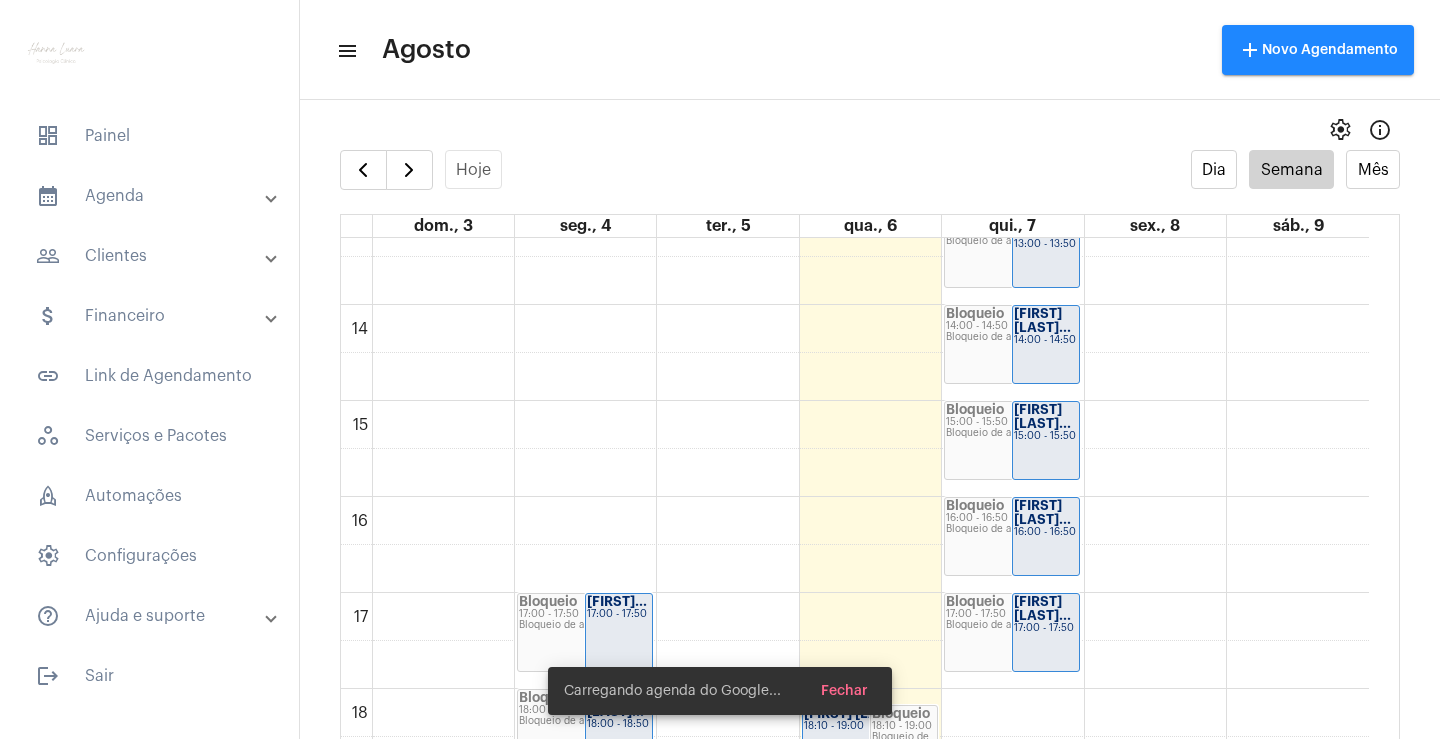 scroll, scrollTop: 1077, scrollLeft: 0, axis: vertical 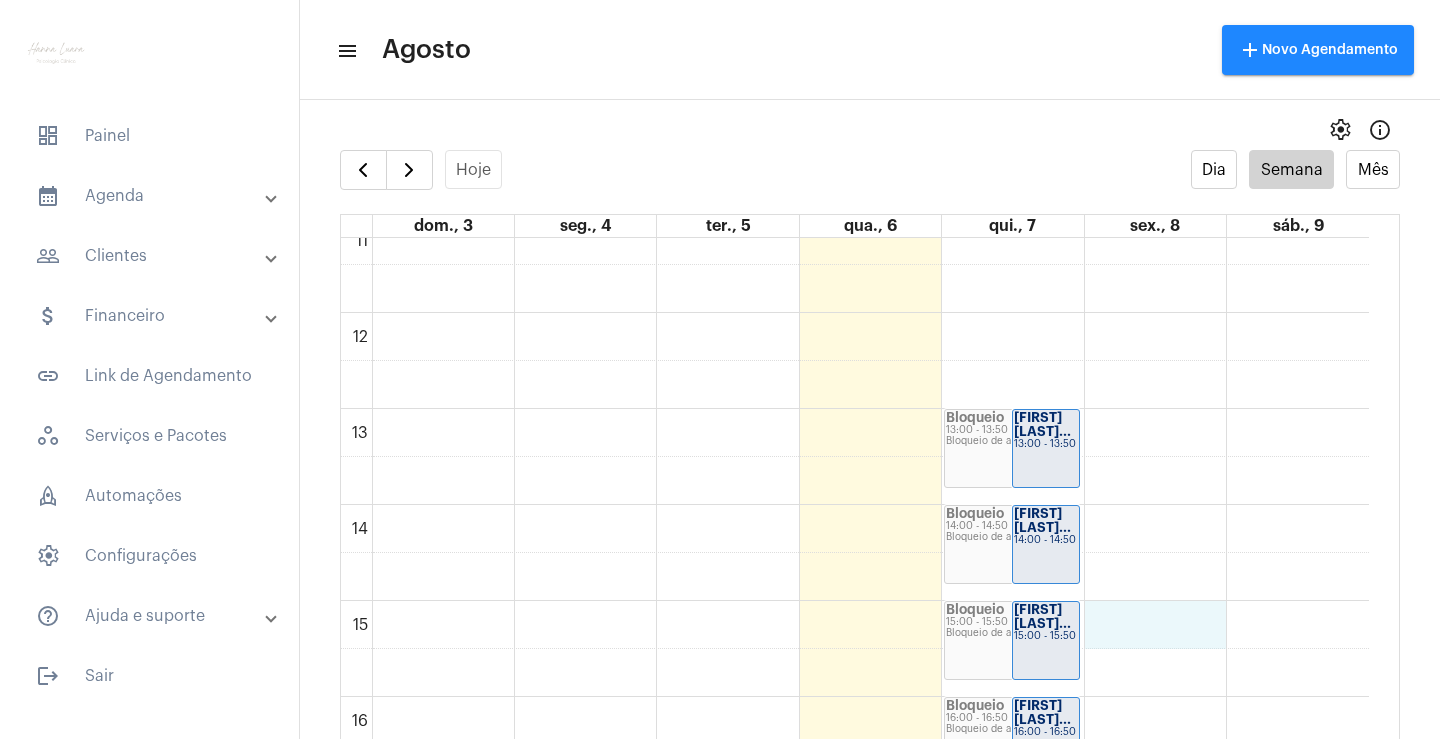 click on "00 01 02 03 04 05 06 07 08 09 10 11 12 13 14 15 16 17 18 19 20 21 22 23
Bloqueio
17:00 - 17:50
Bloqueio de agenda
[FIRST] [LAST]
17:00 - 17:50
Bloqueio
18:00 - 18:50
Bloqueio de agenda
[FIRST] [LAST]
18:00 - 18:50
Bloqueio
19:00 - 19:50
Bloqueio de agenda
[FIRST] [LAST]
19:00 - 19:50
[FIRST] [LAST]
18:10 - 19:00
Bloqueio
18:10 - 19:00
Bloqueio de agenda
Bloqueio
20:10 - 21:00
Bloqueio de agenda" 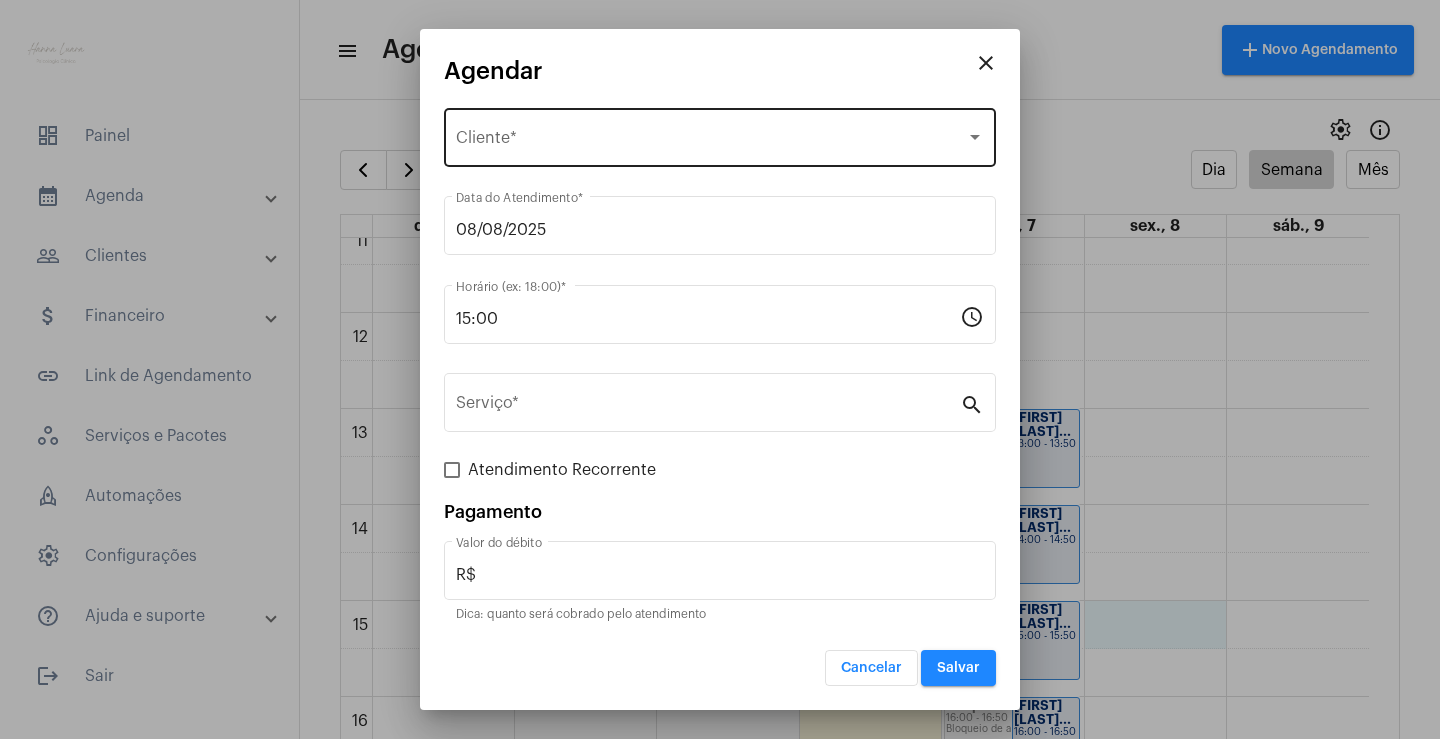 click on "Selecione o Cliente Cliente  *" at bounding box center (720, 135) 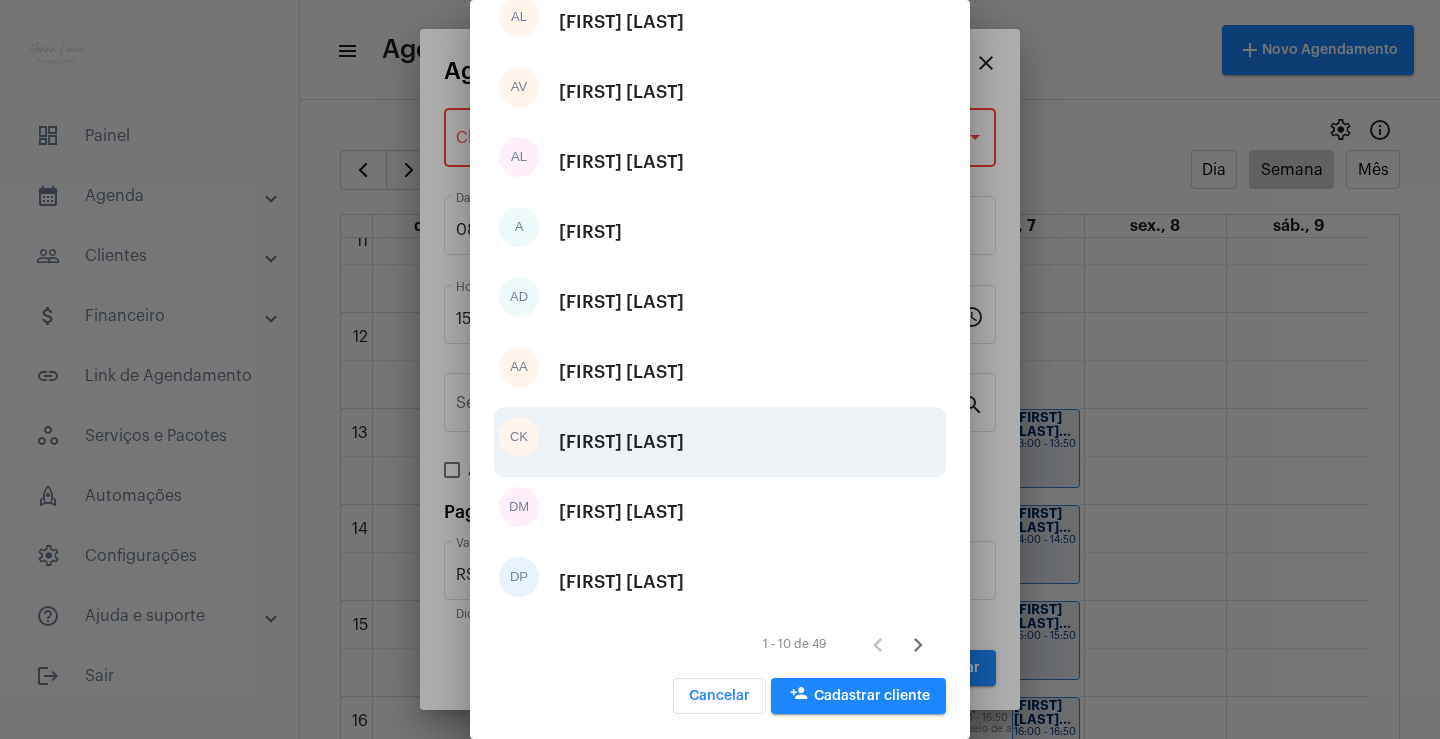 scroll, scrollTop: 241, scrollLeft: 0, axis: vertical 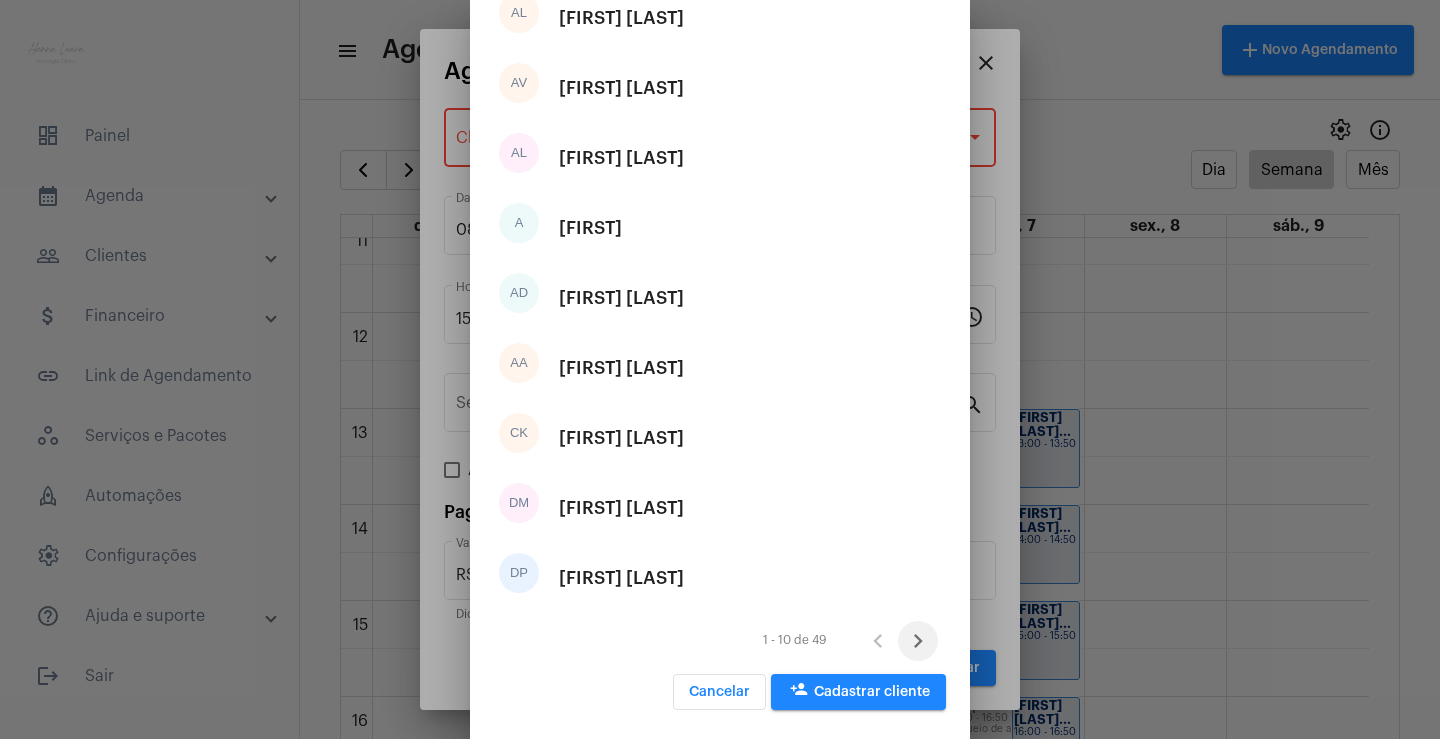 click 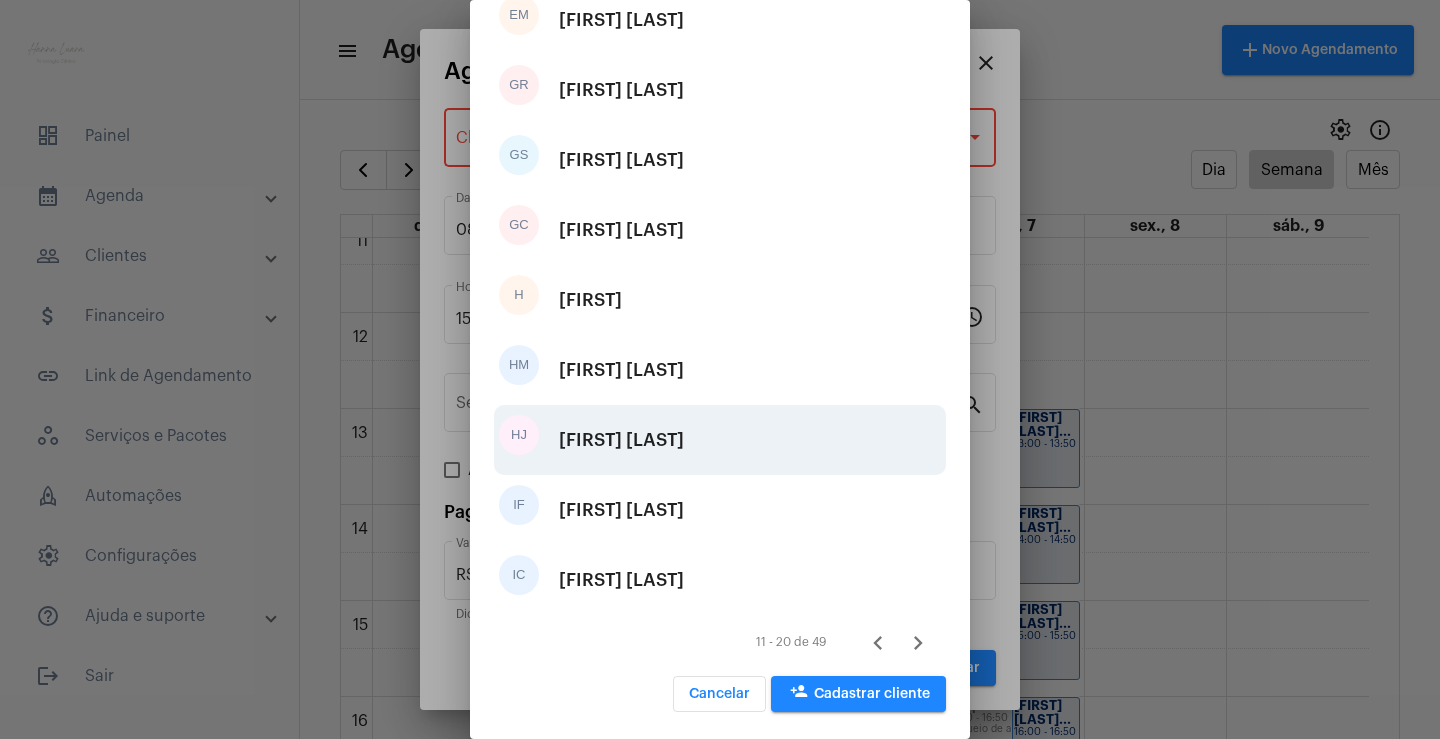 scroll, scrollTop: 241, scrollLeft: 0, axis: vertical 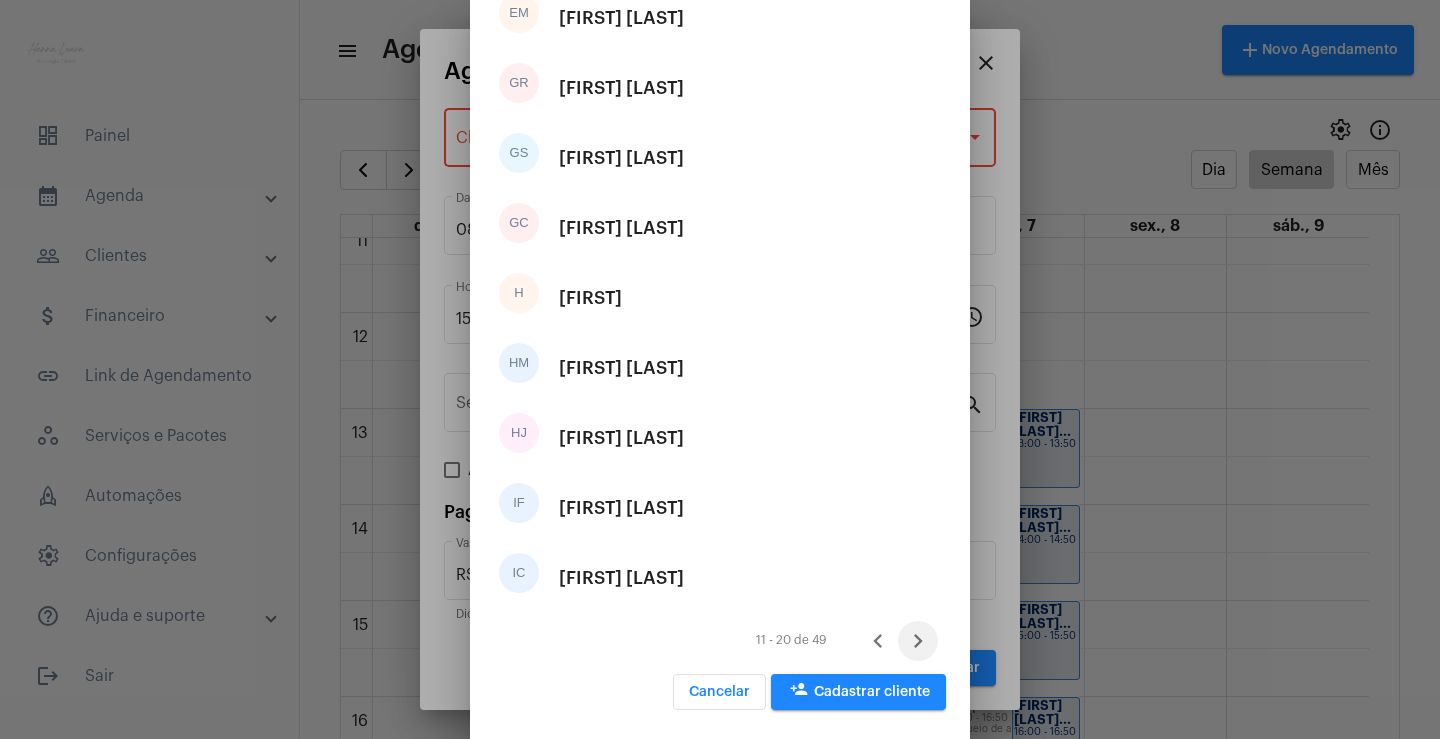 click 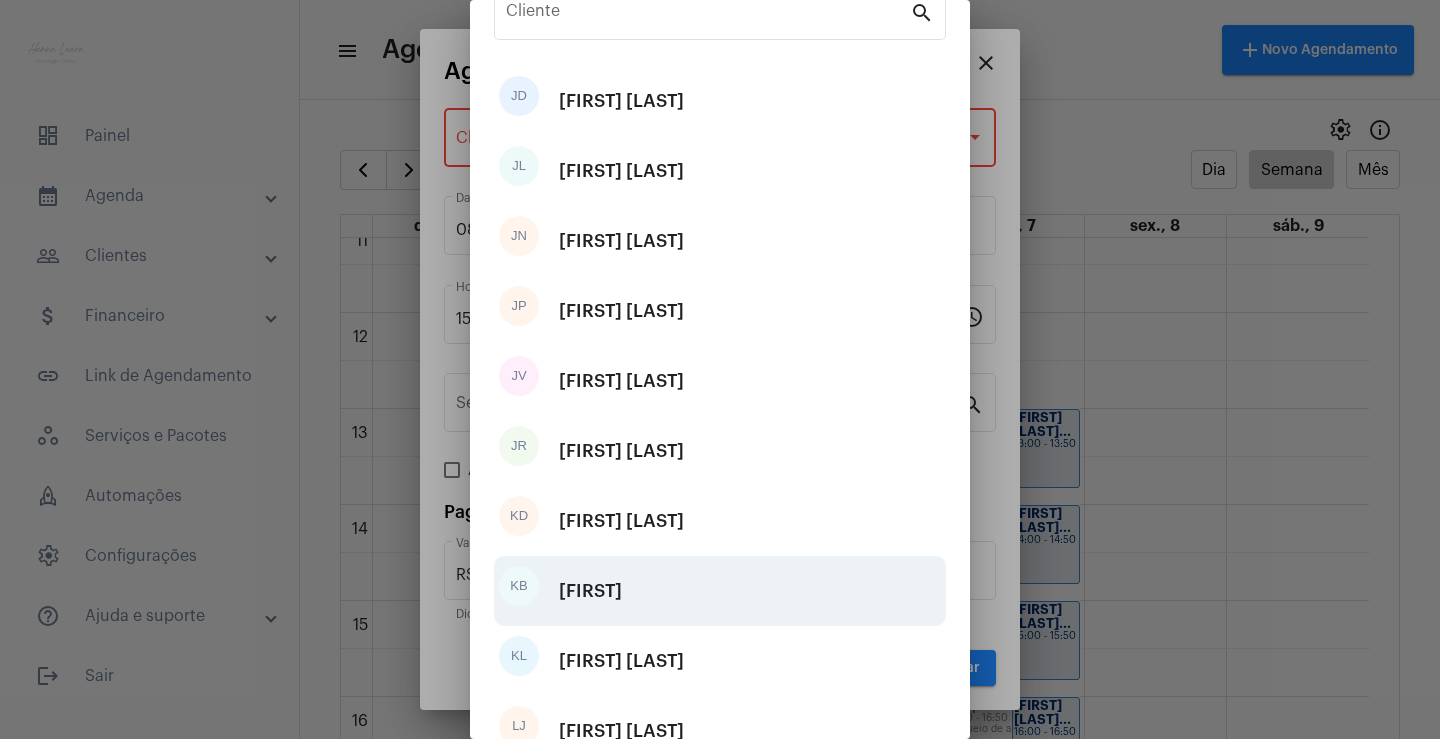 scroll, scrollTop: 241, scrollLeft: 0, axis: vertical 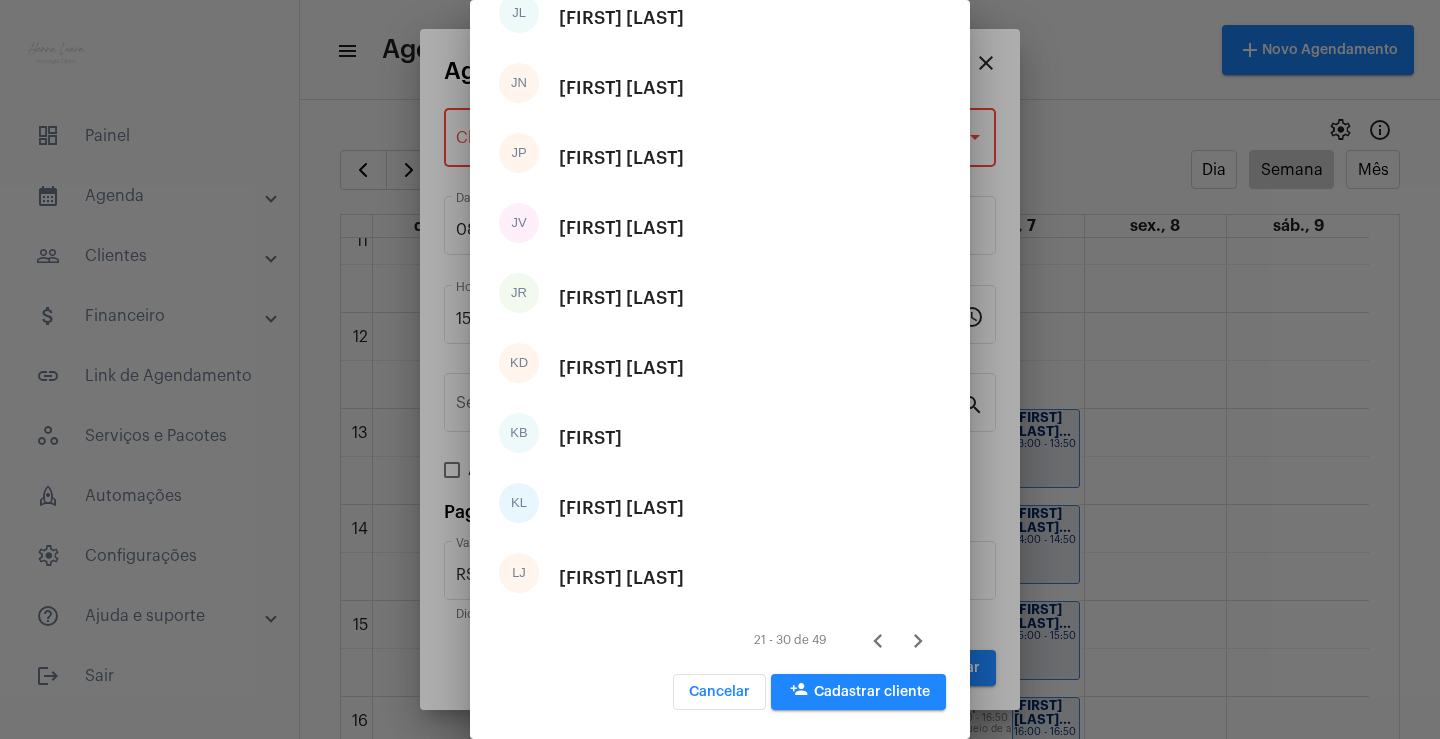 click 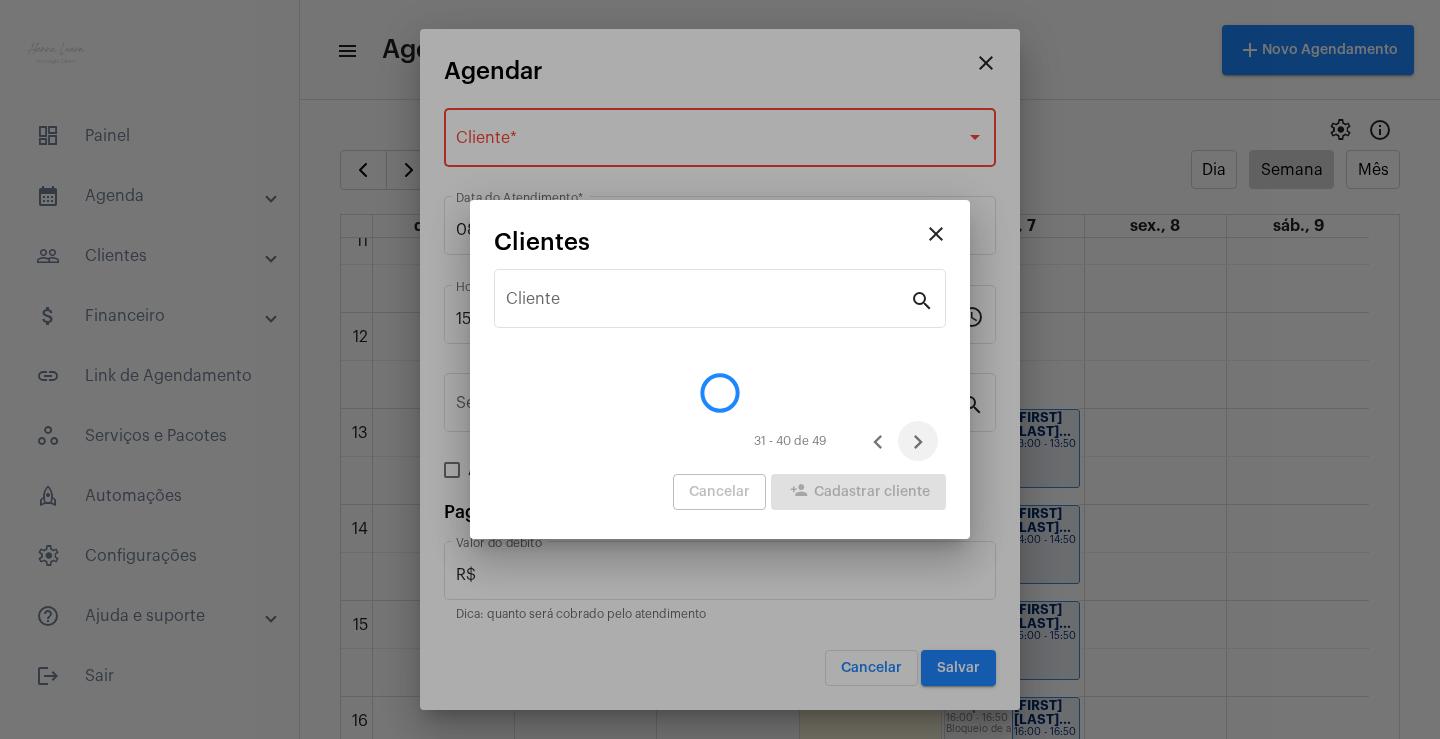 scroll, scrollTop: 0, scrollLeft: 0, axis: both 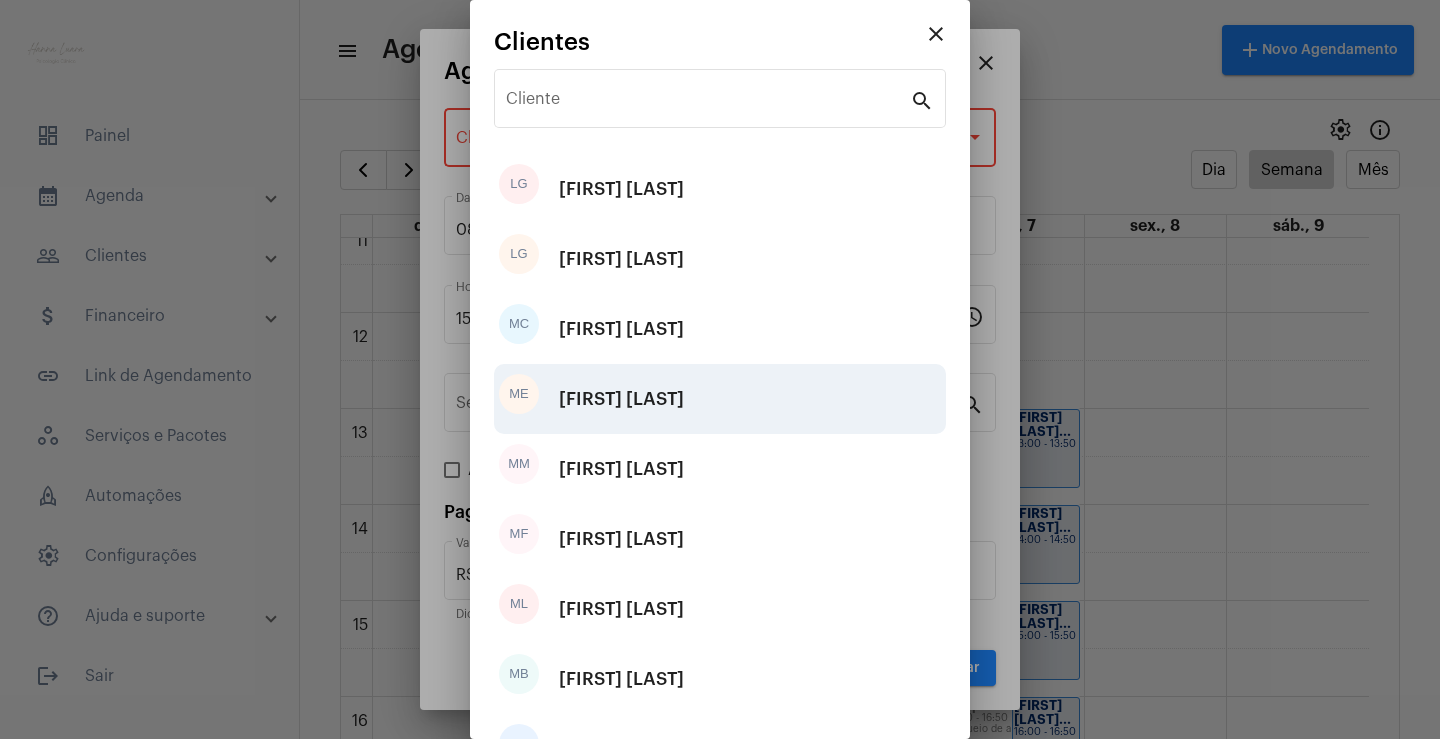 click on "Maria Eduarda Santos Maranhão" at bounding box center [621, 399] 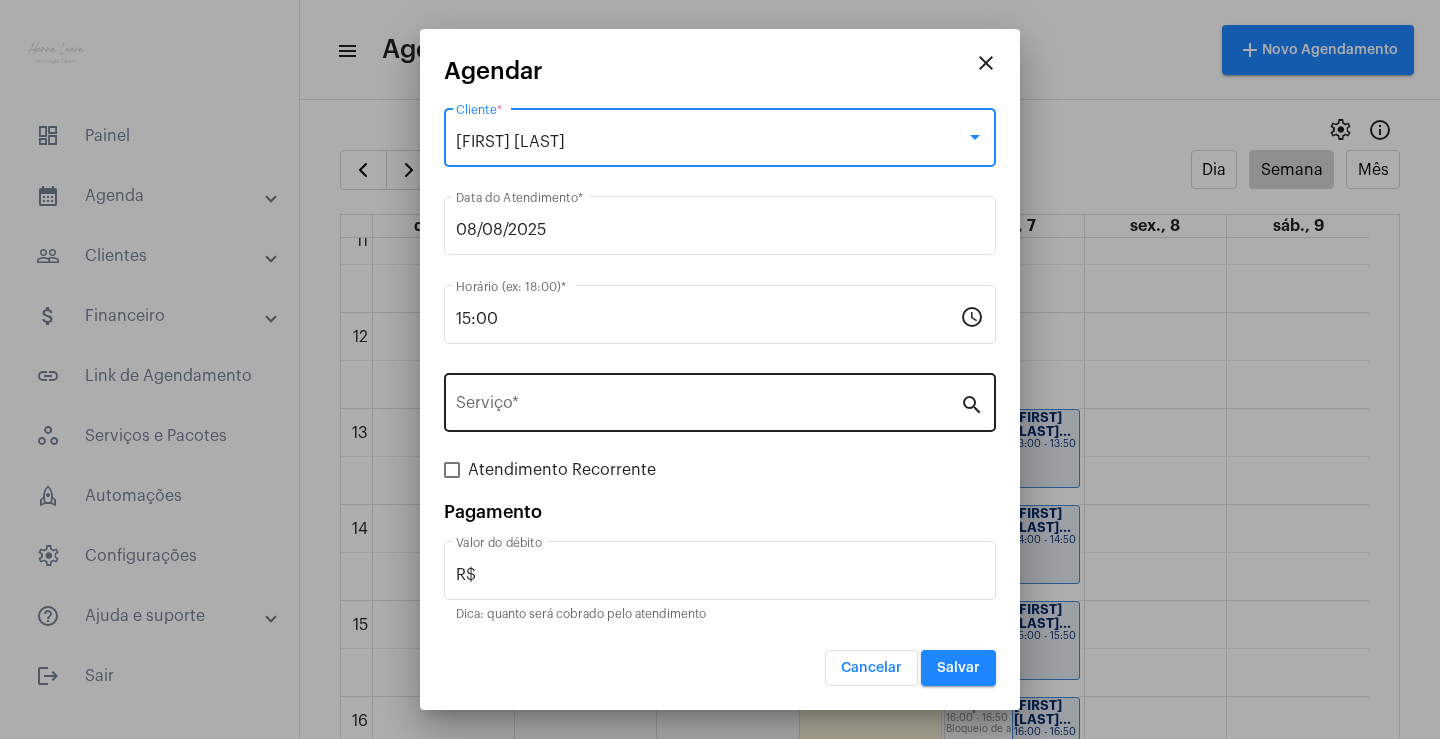 click on "Serviço  *" at bounding box center [708, 407] 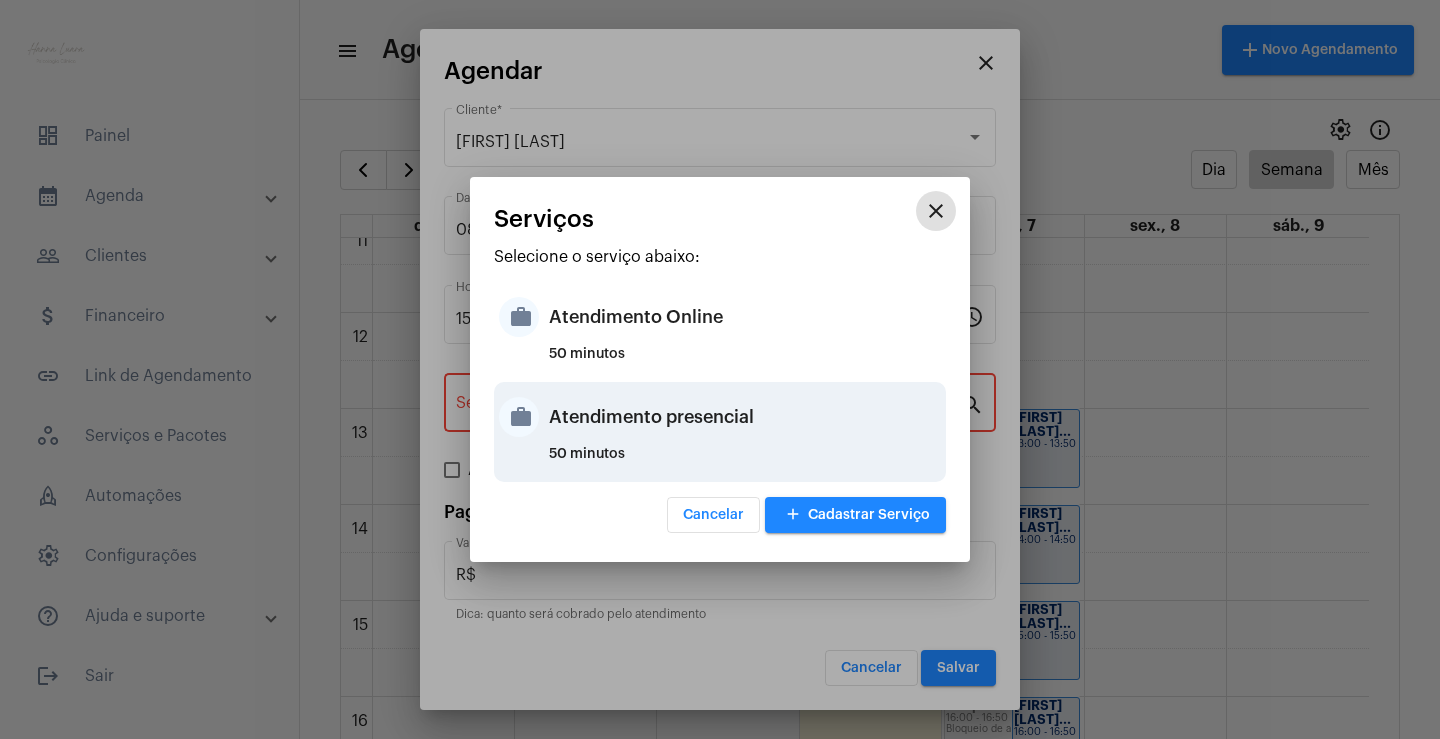 click on "Atendimento presencial" at bounding box center [745, 417] 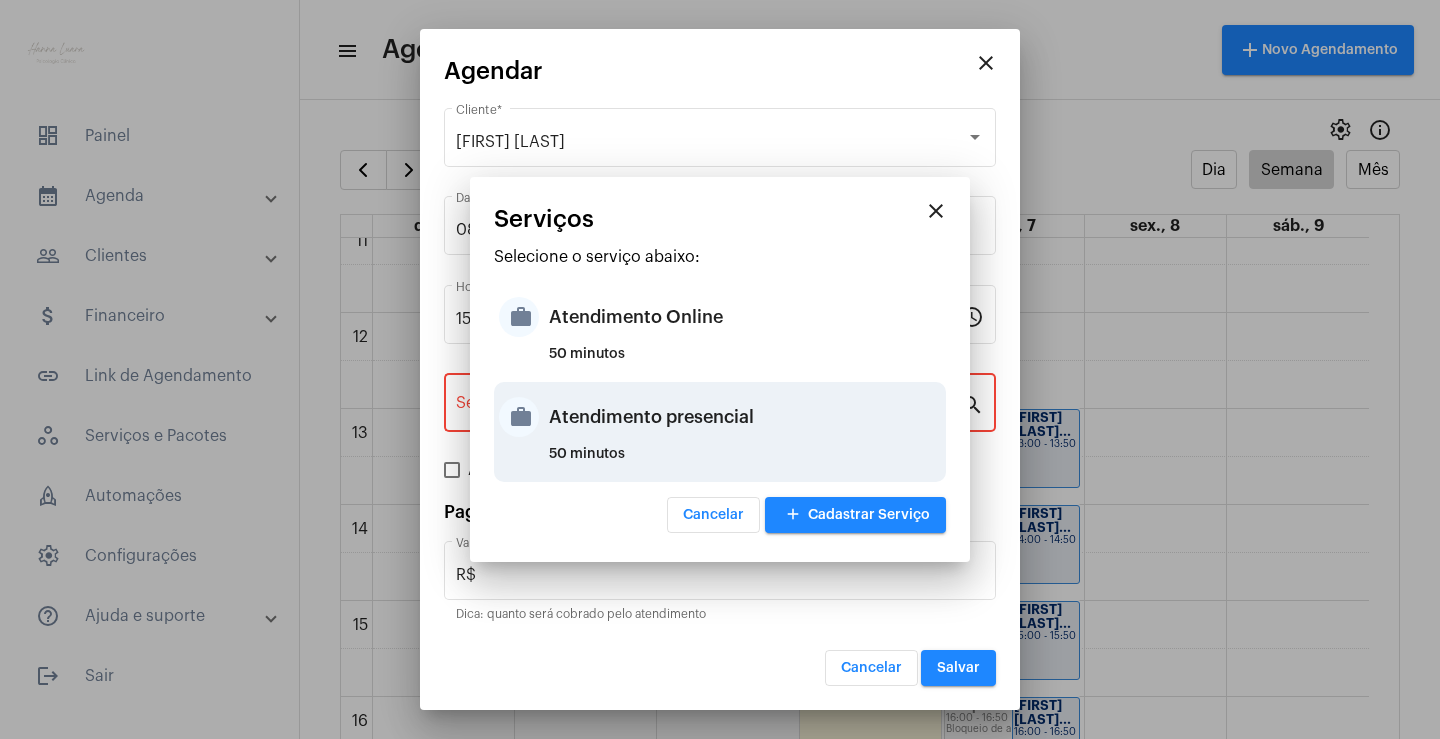 type on "Atendimento presencial" 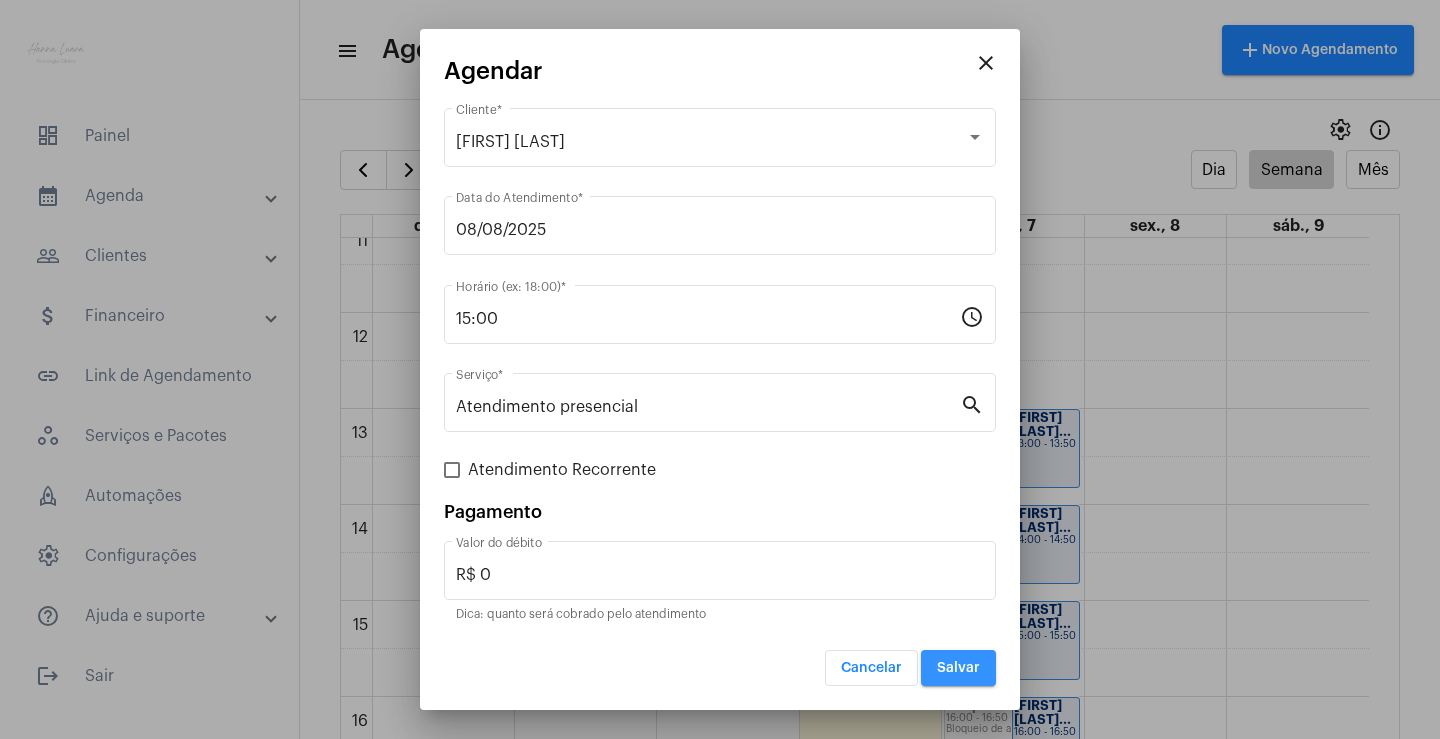 click on "Salvar" at bounding box center [958, 668] 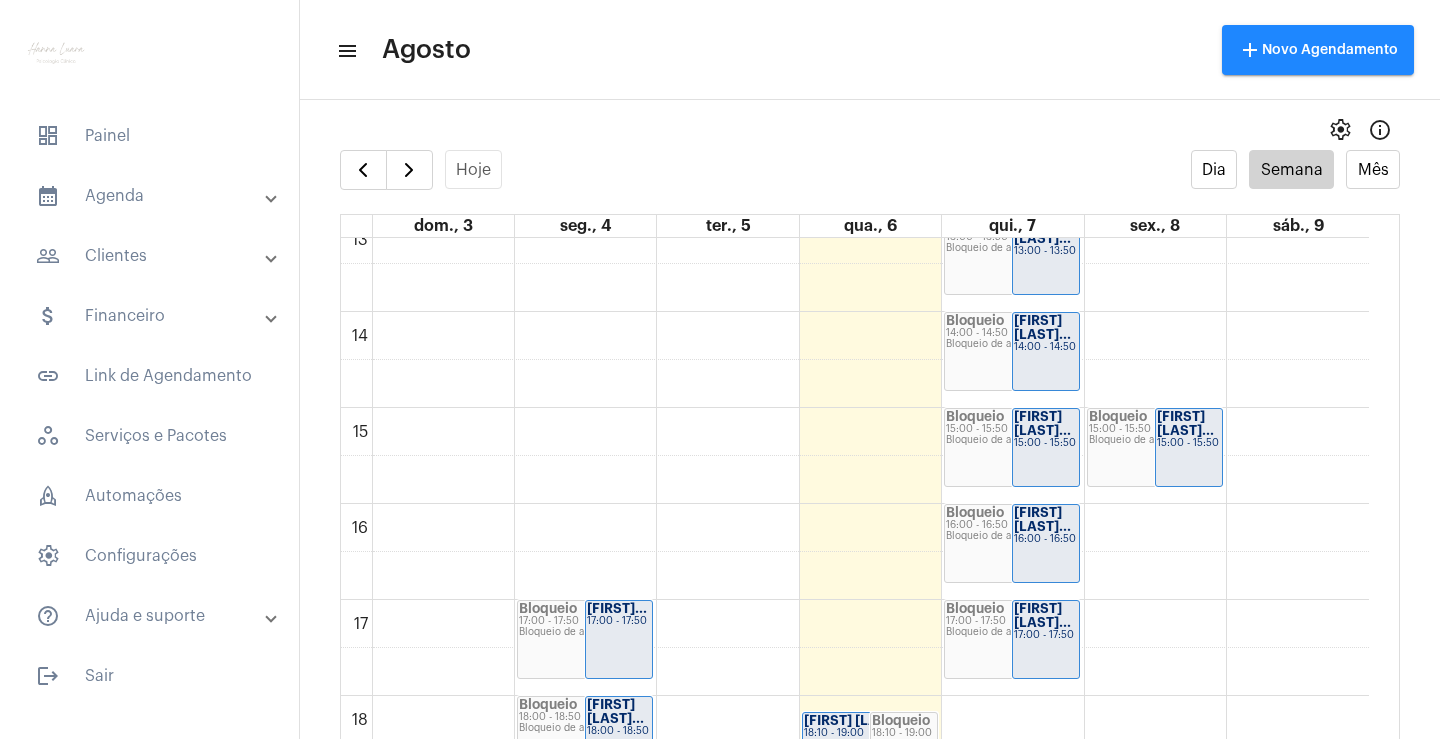 scroll, scrollTop: 1277, scrollLeft: 0, axis: vertical 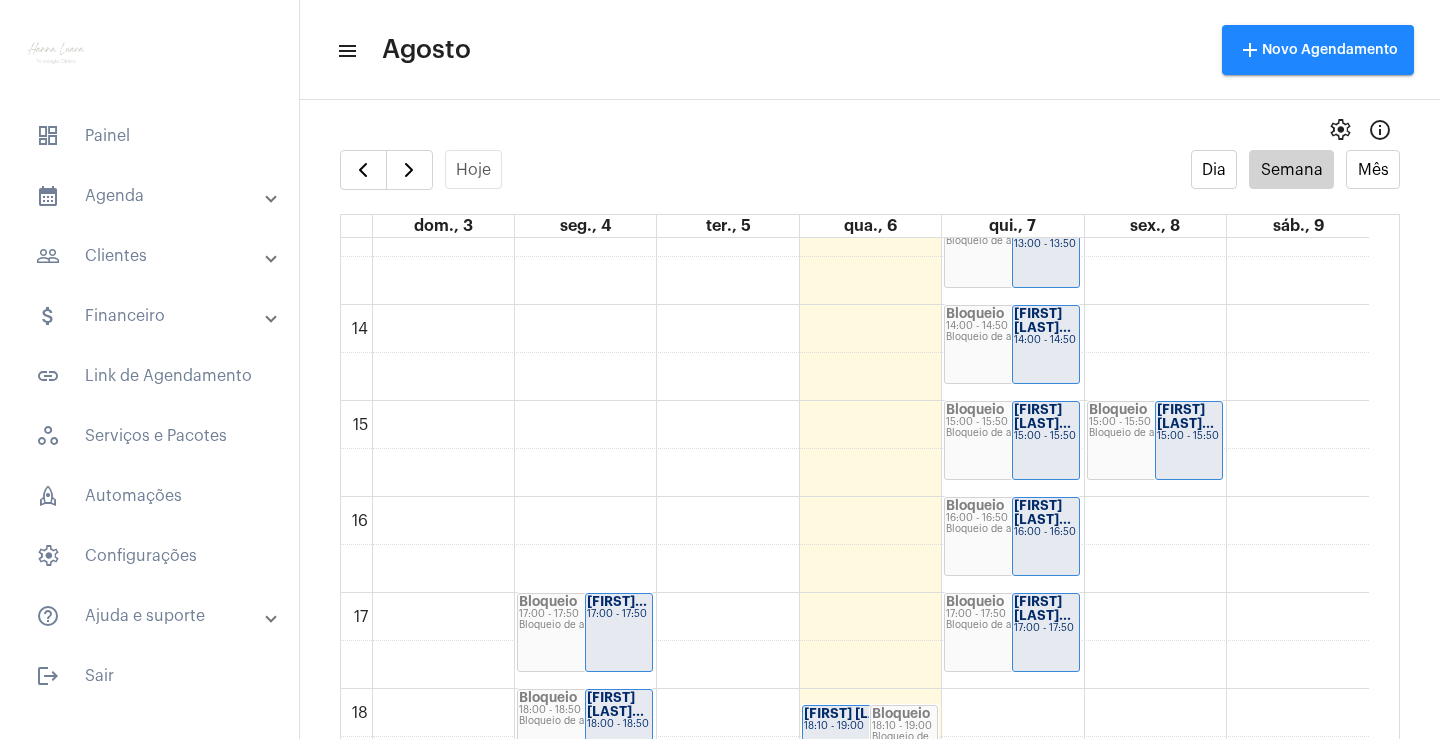 click on "00 01 02 03 04 05 06 07 08 09 10 11 12 13 14 15 16 17 18 19 20 21 22 23
Bloqueio
17:00 - 17:50
Bloqueio de agenda
[FIRST] [LAST]
17:00 - 17:50
Bloqueio
18:00 - 18:50
Bloqueio de agenda
[FIRST] [LAST]
18:00 - 18:50
Bloqueio
19:00 - 19:50
Bloqueio de agenda
[FIRST] [LAST]
19:00 - 19:50
[FIRST] [LAST]
18:10 - 19:00
Bloqueio
18:10 - 19:00
Bloqueio de agenda
Bloqueio
20:10 - 21:00
Bloqueio de agenda" 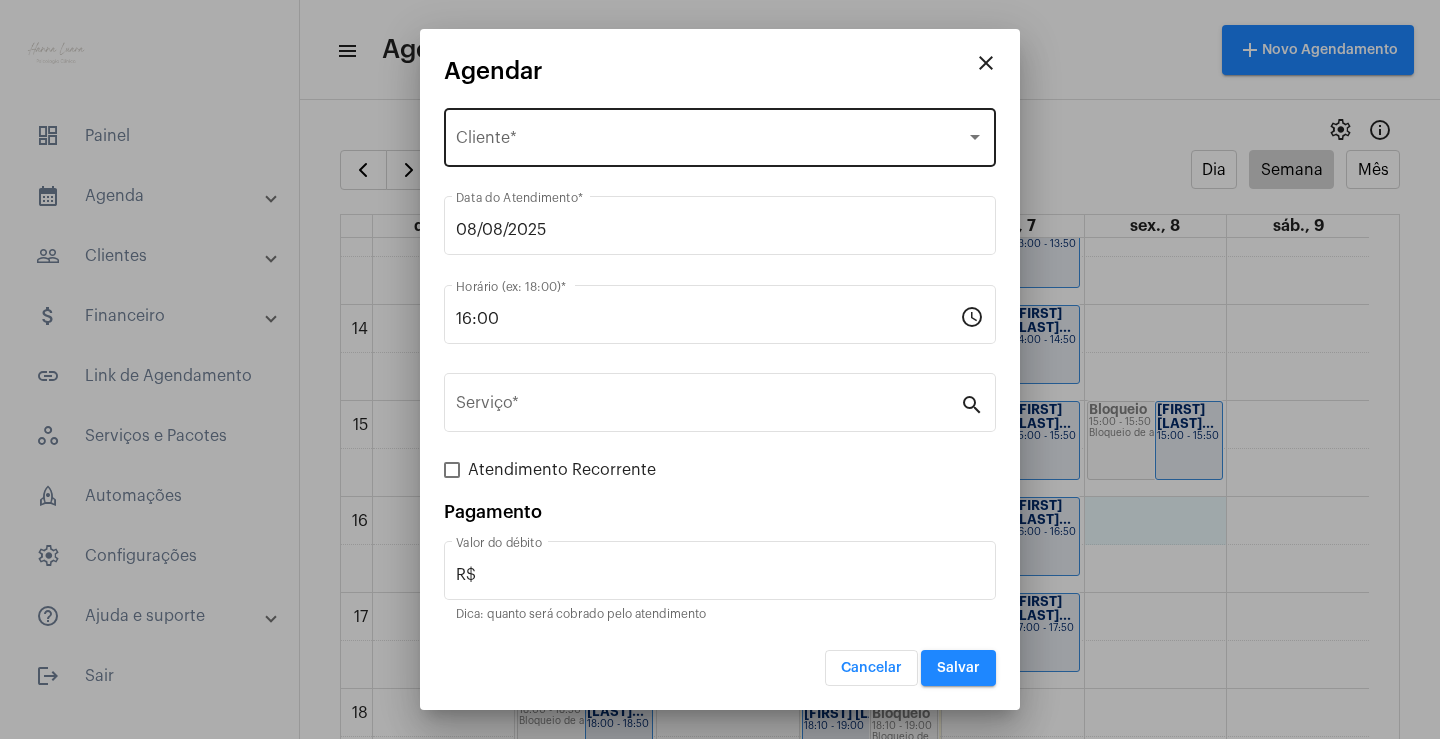 click on "Selecione o Cliente Cliente  *" at bounding box center [720, 135] 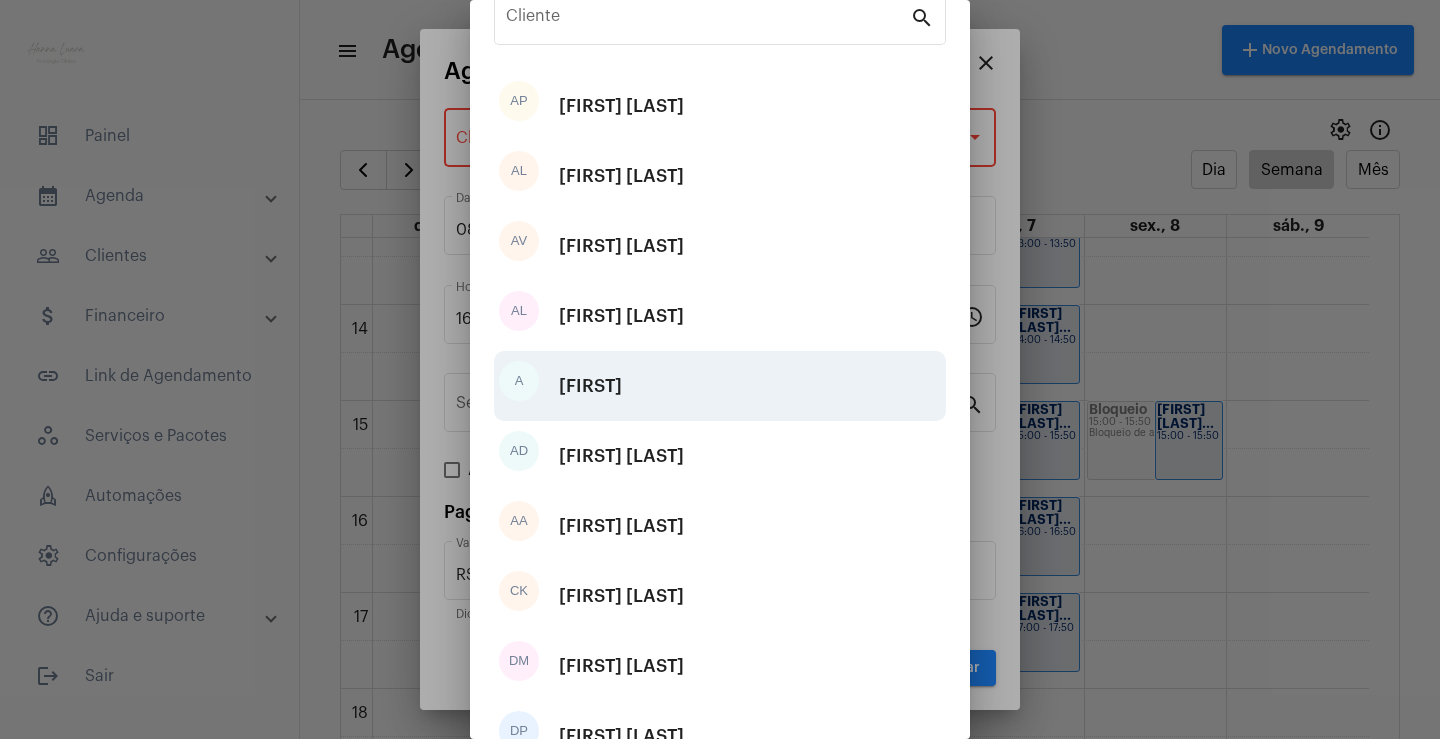 scroll, scrollTop: 241, scrollLeft: 0, axis: vertical 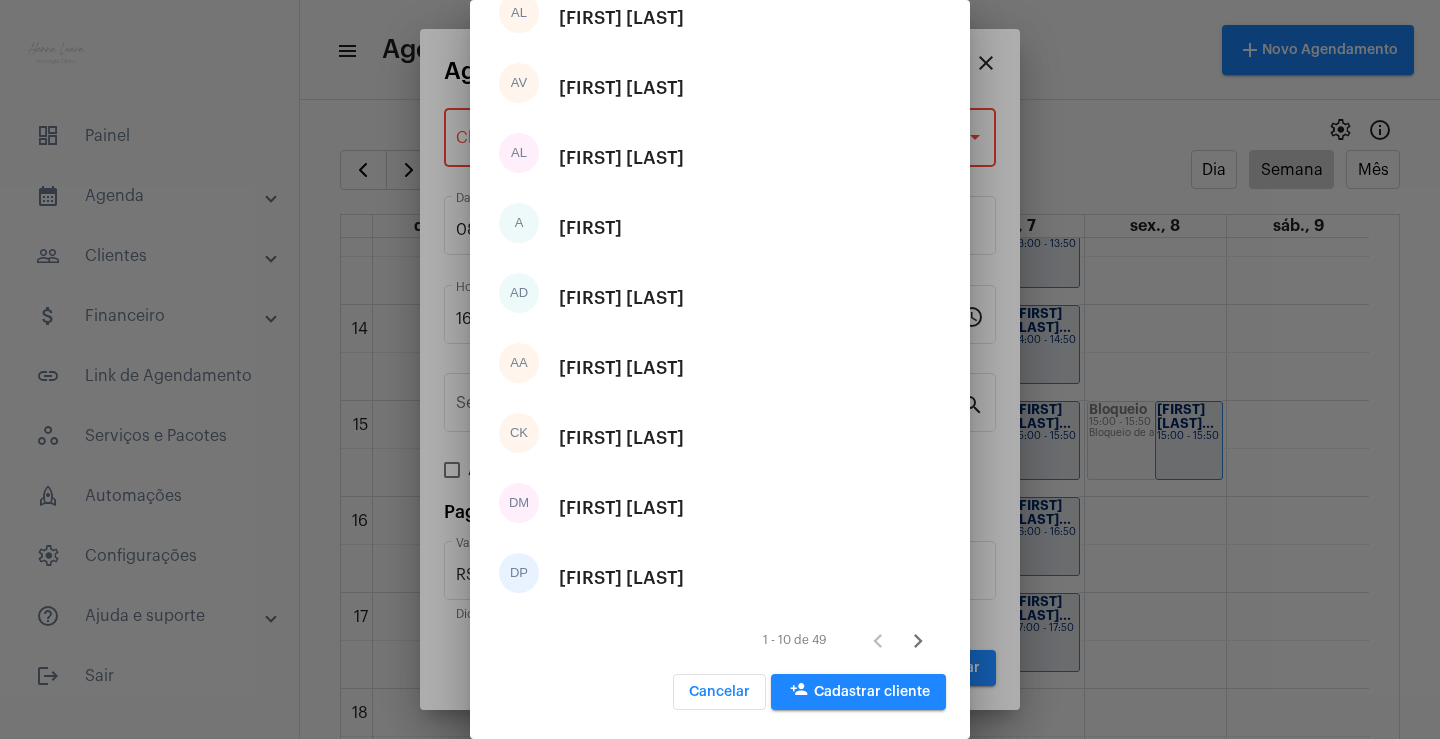 click 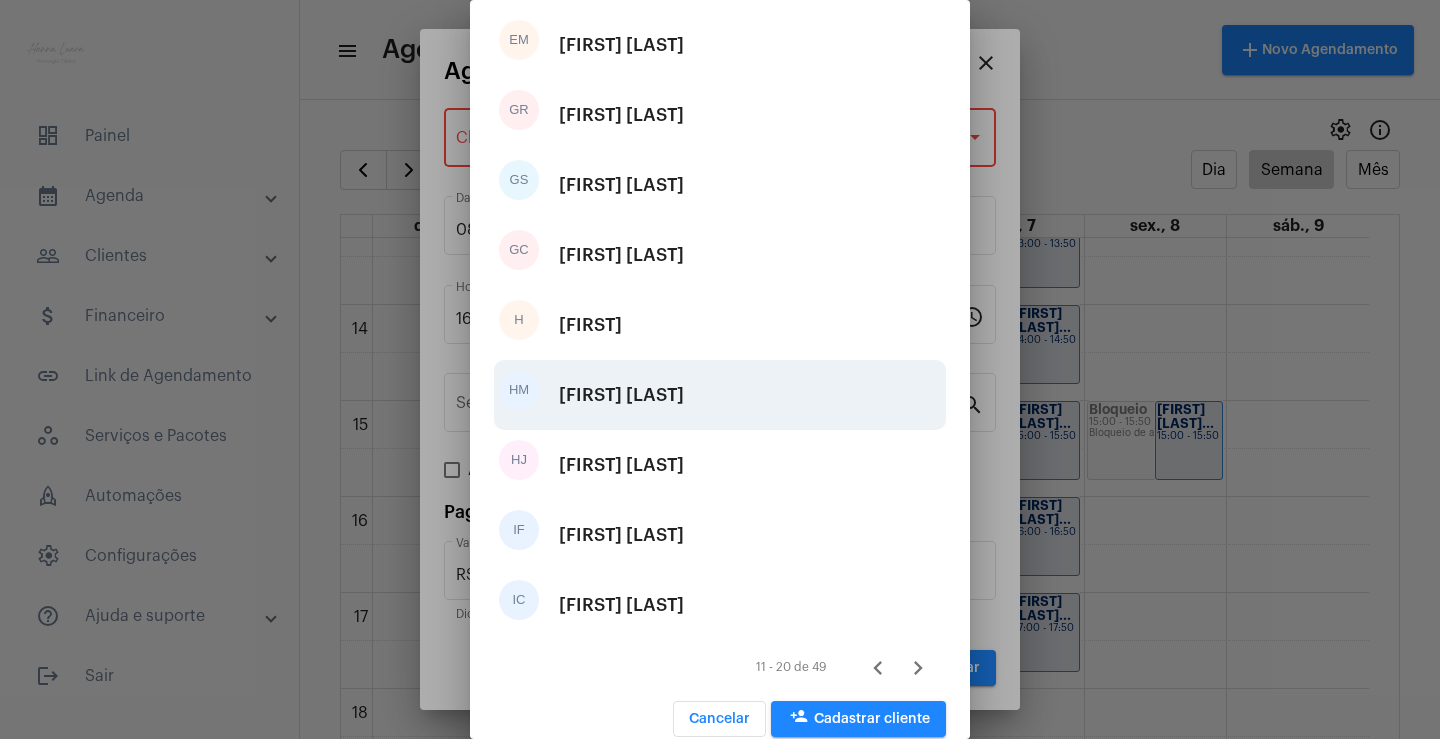 scroll, scrollTop: 241, scrollLeft: 0, axis: vertical 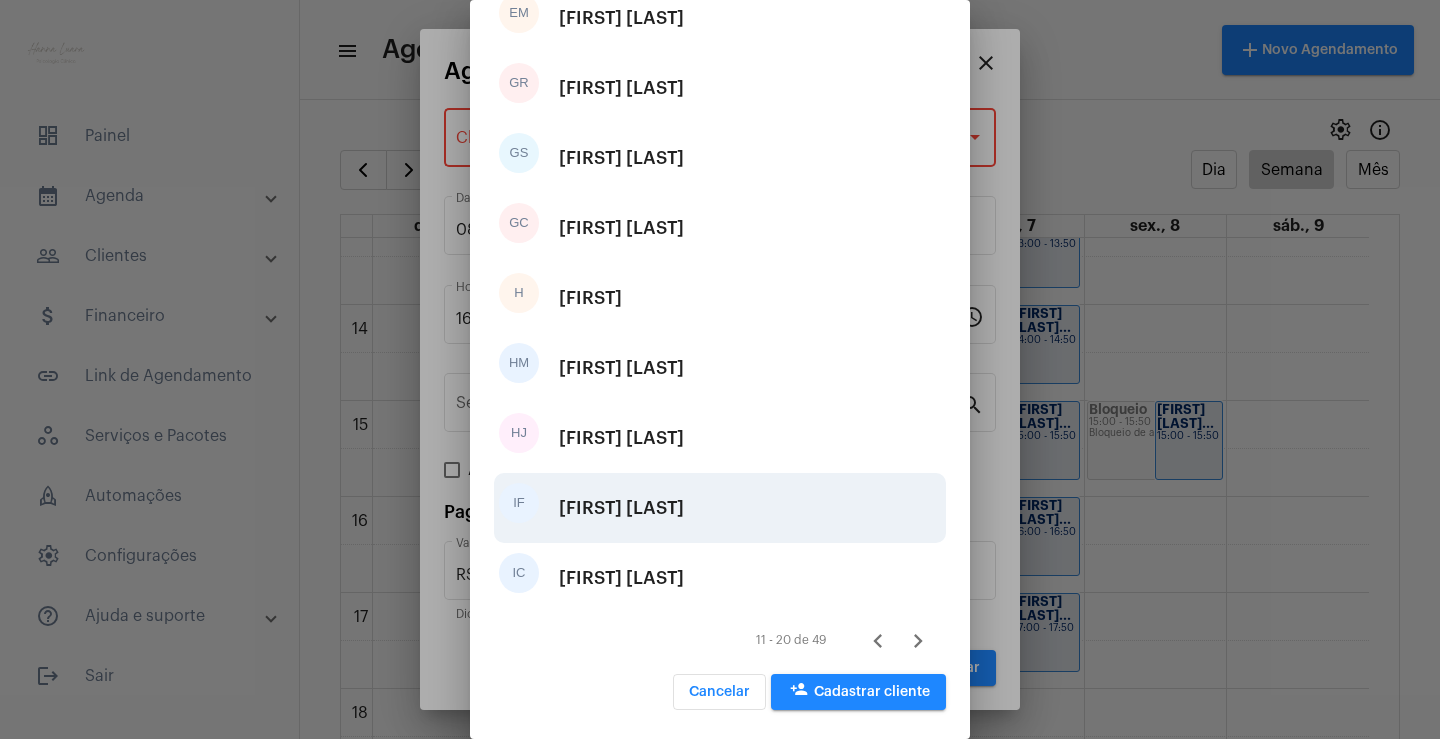 click on "[FIRST] [LAST] Périco" at bounding box center (621, 508) 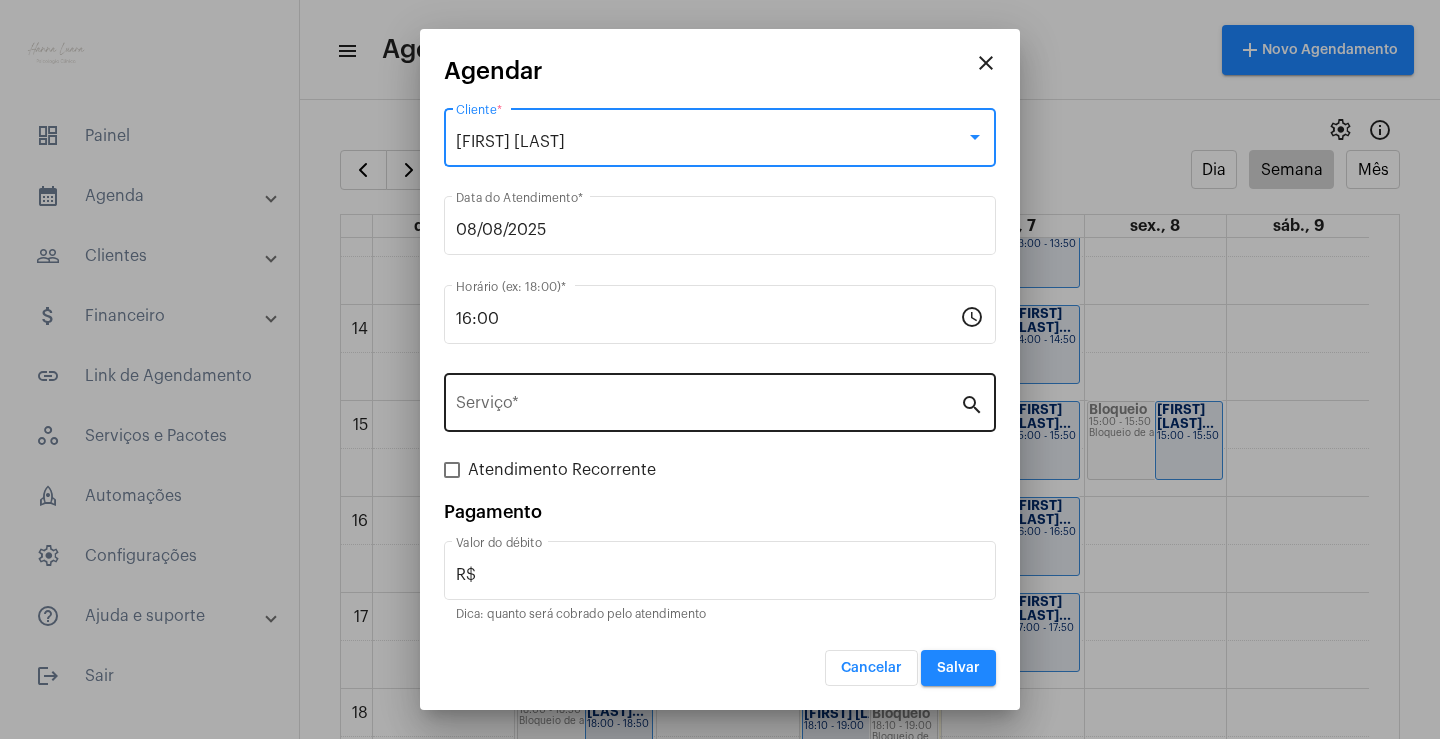 click on "Serviço  *" at bounding box center (708, 400) 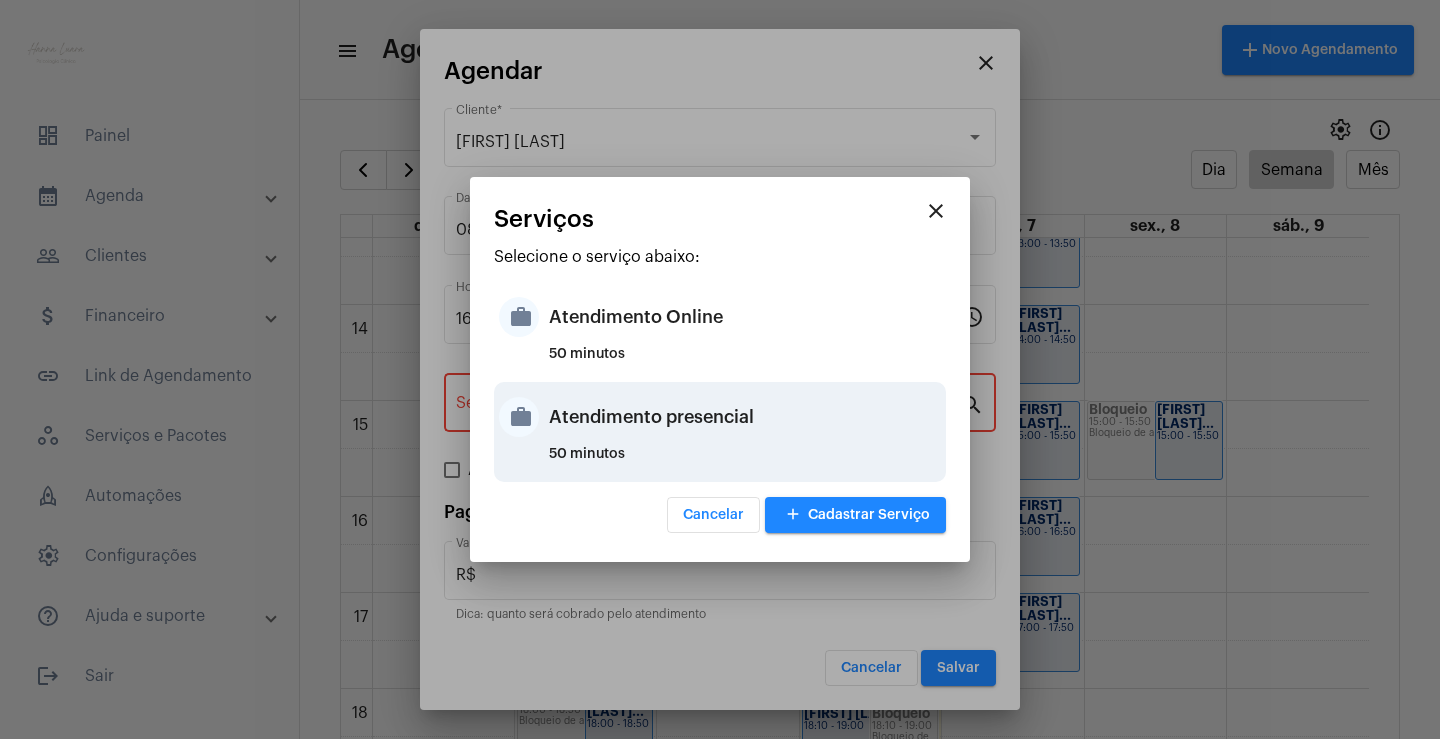click on "Atendimento presencial" at bounding box center (745, 417) 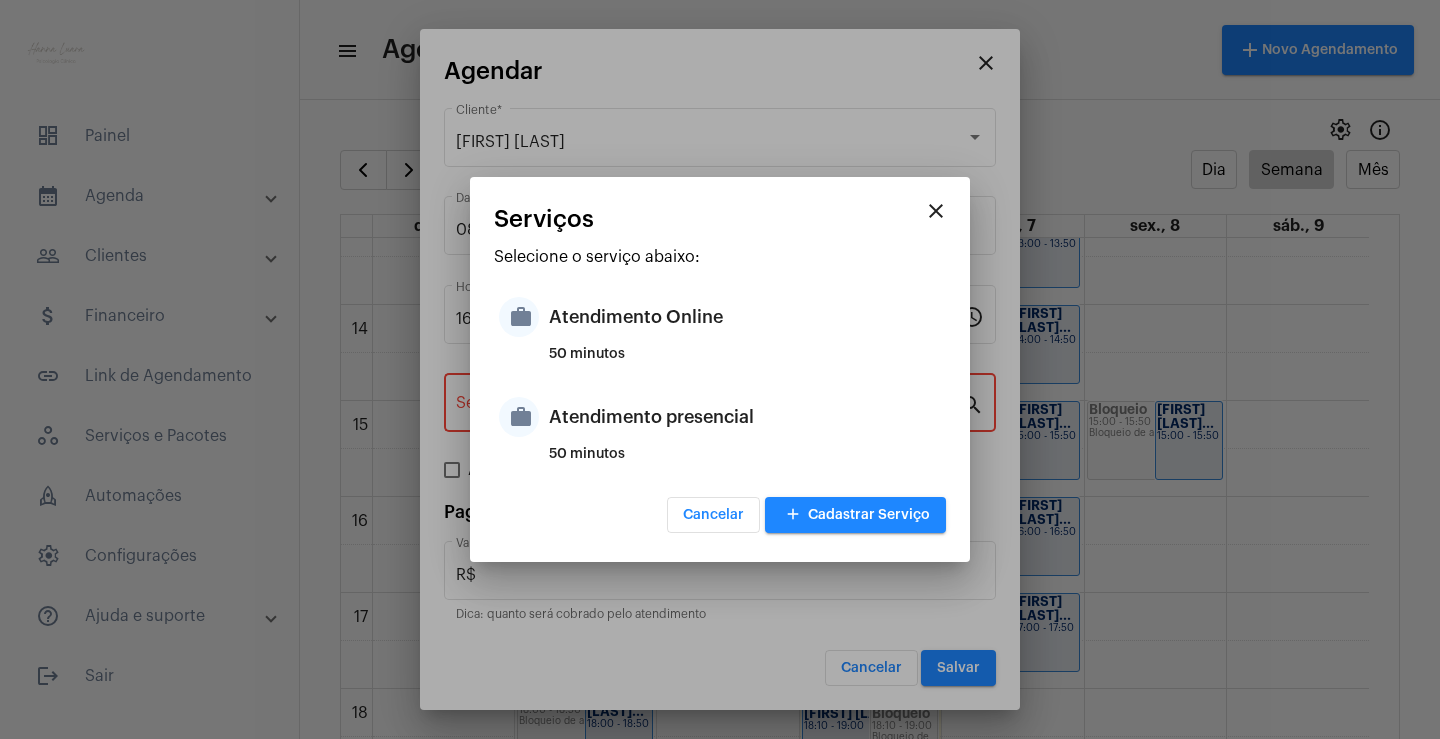 type on "Atendimento presencial" 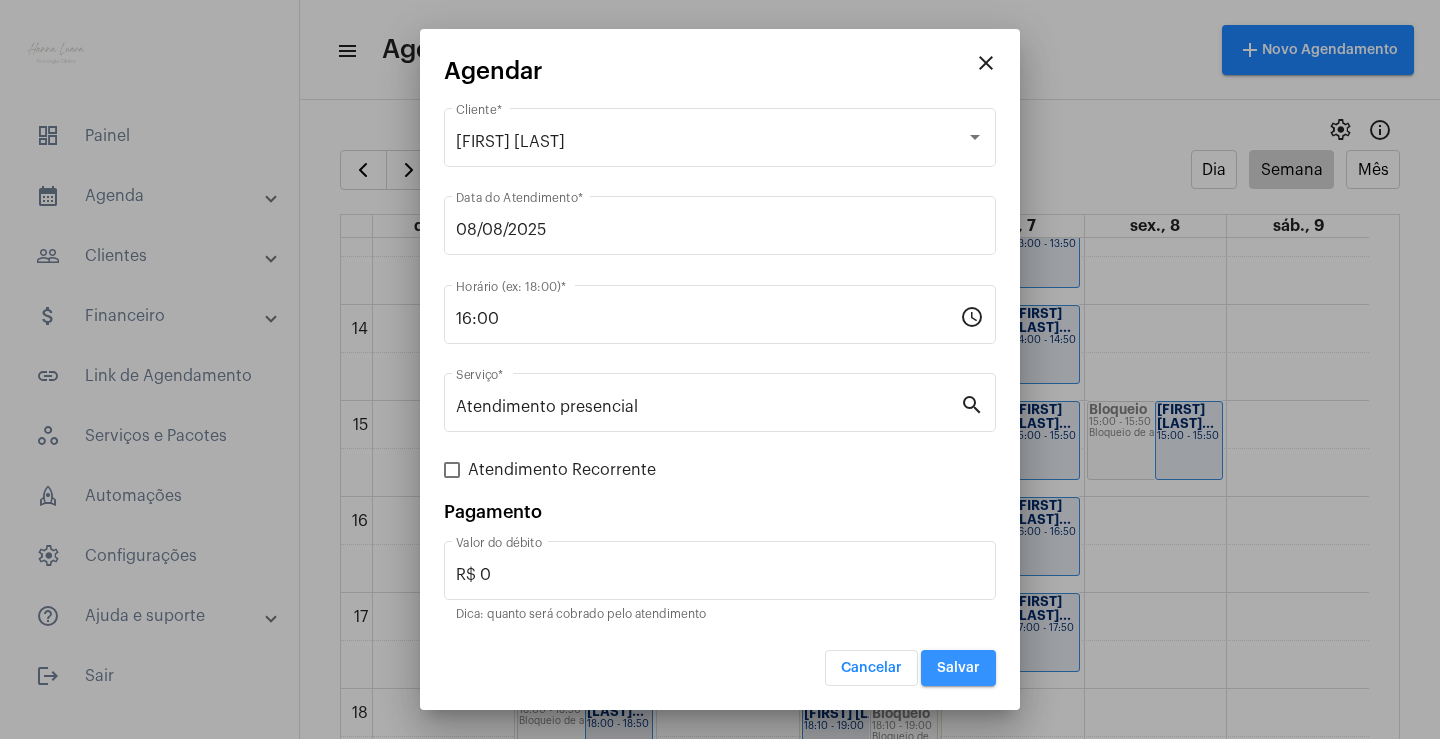 click on "Salvar" at bounding box center [958, 668] 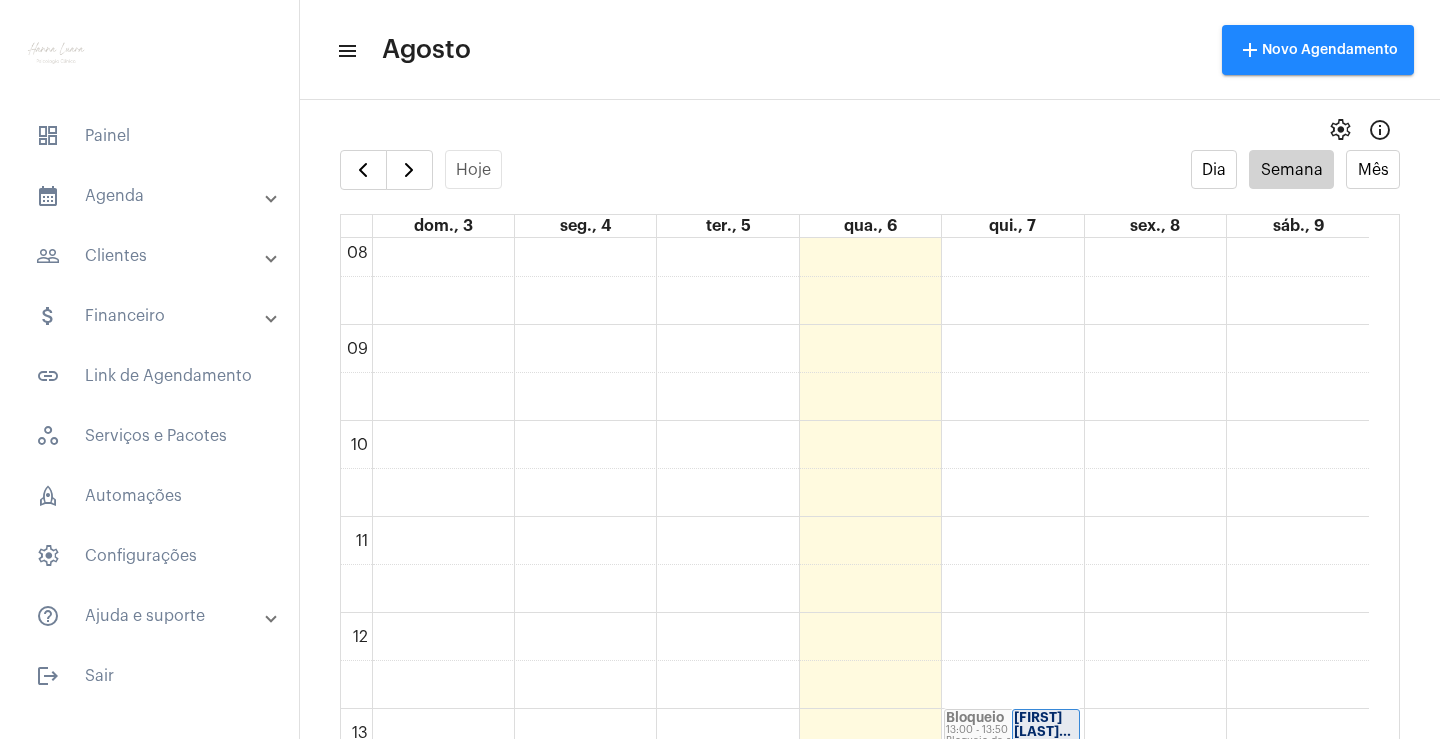 scroll, scrollTop: 677, scrollLeft: 0, axis: vertical 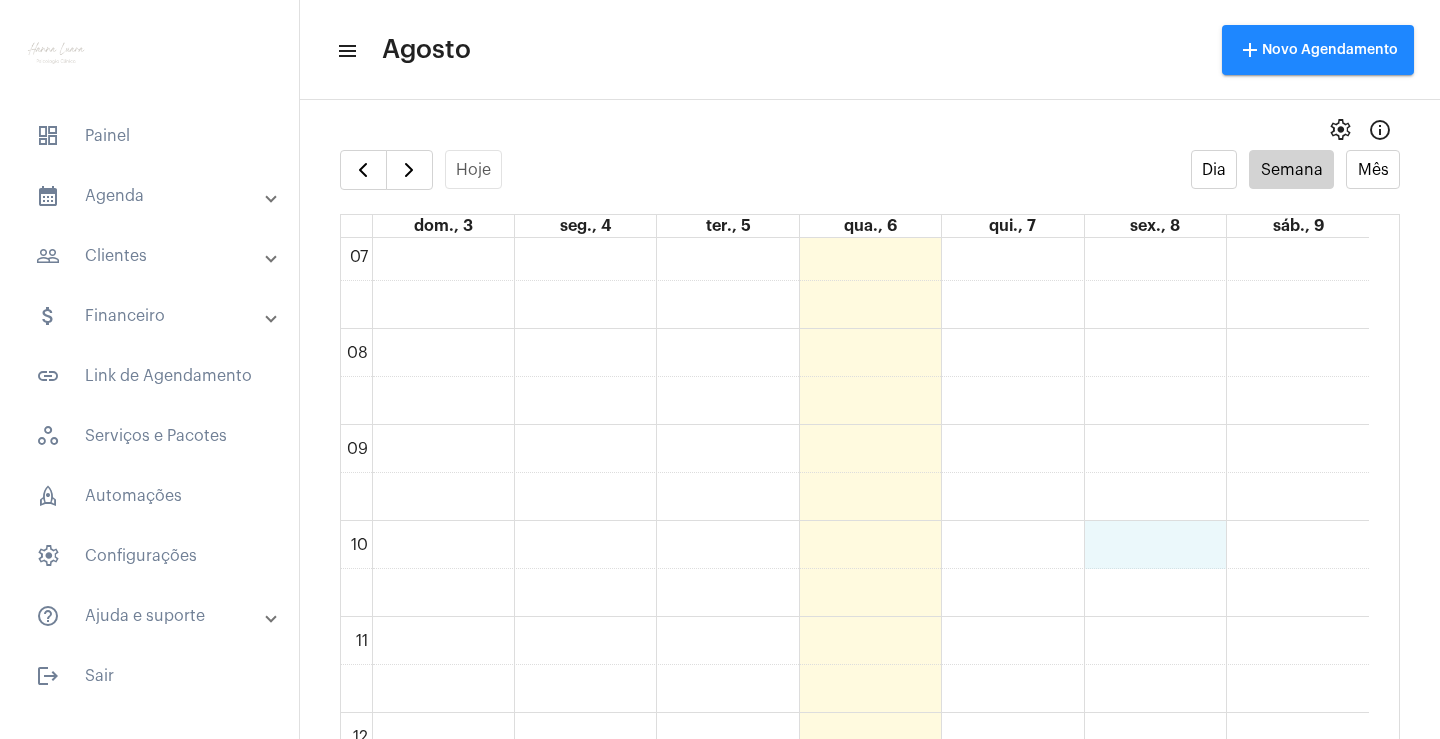 click on "00 01 02 03 04 05 06 07 08 09 10 11 12 13 14 15 16 17 18 19 20 21 22 23
Bloqueio
17:00 - 17:50
Bloqueio de agenda
[FIRST] [LAST]
17:00 - 17:50
Bloqueio
18:00 - 18:50
Bloqueio de agenda
[FIRST] [LAST]
18:00 - 18:50
Bloqueio
19:00 - 19:50
Bloqueio de agenda
[FIRST] [LAST]
19:00 - 19:50
[FIRST] [LAST]
18:10 - 19:00
Bloqueio
18:10 - 19:00
Bloqueio de agenda
Bloqueio
20:10 - 21:00
Bloqueio de agenda" 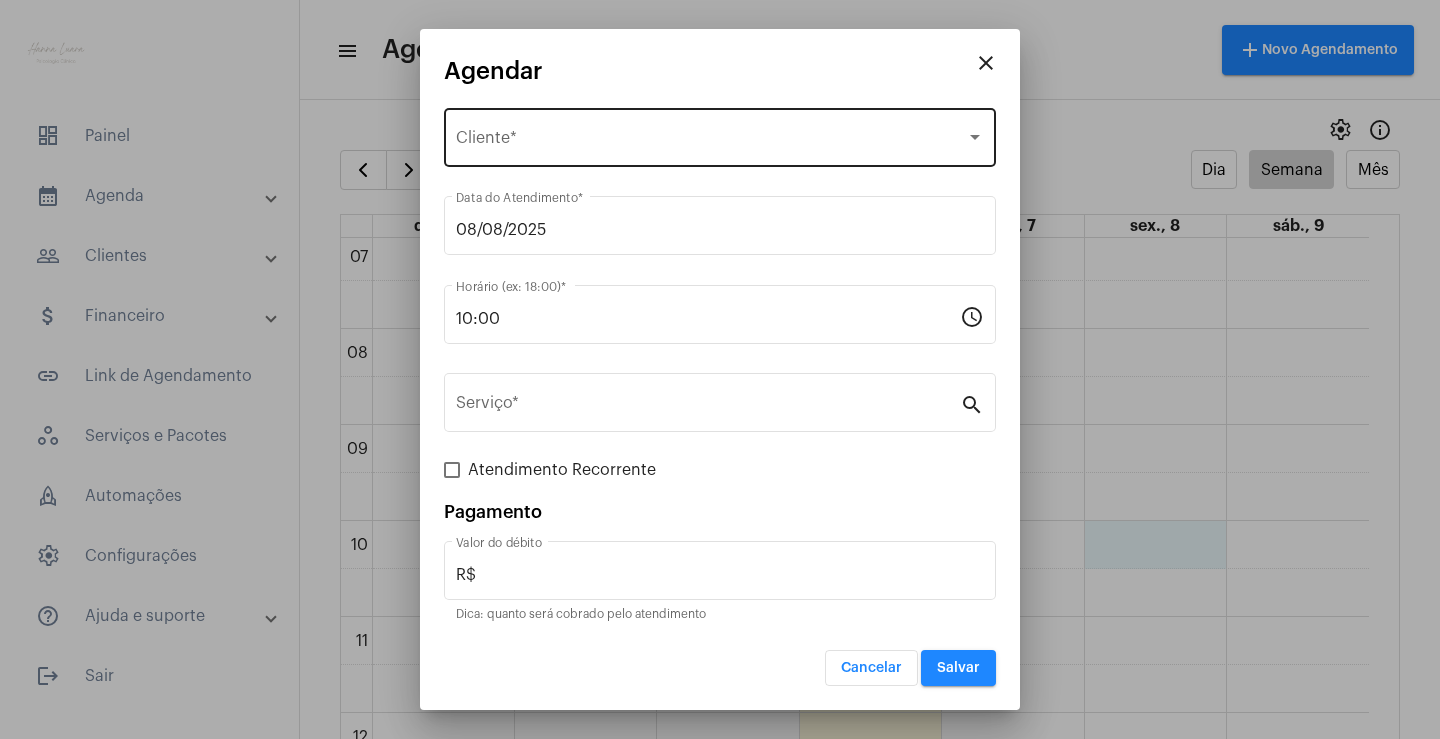 click on "Selecione o Cliente" at bounding box center (711, 142) 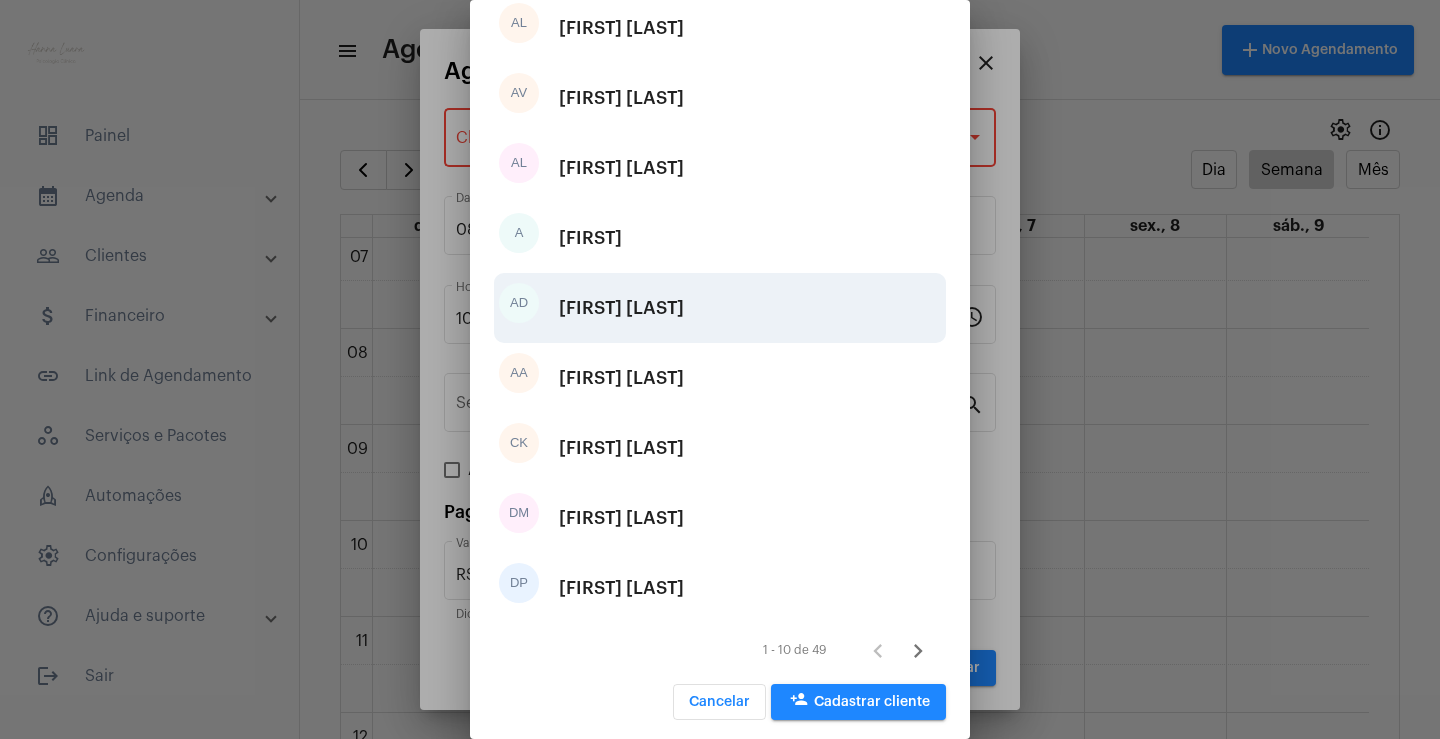 scroll, scrollTop: 241, scrollLeft: 0, axis: vertical 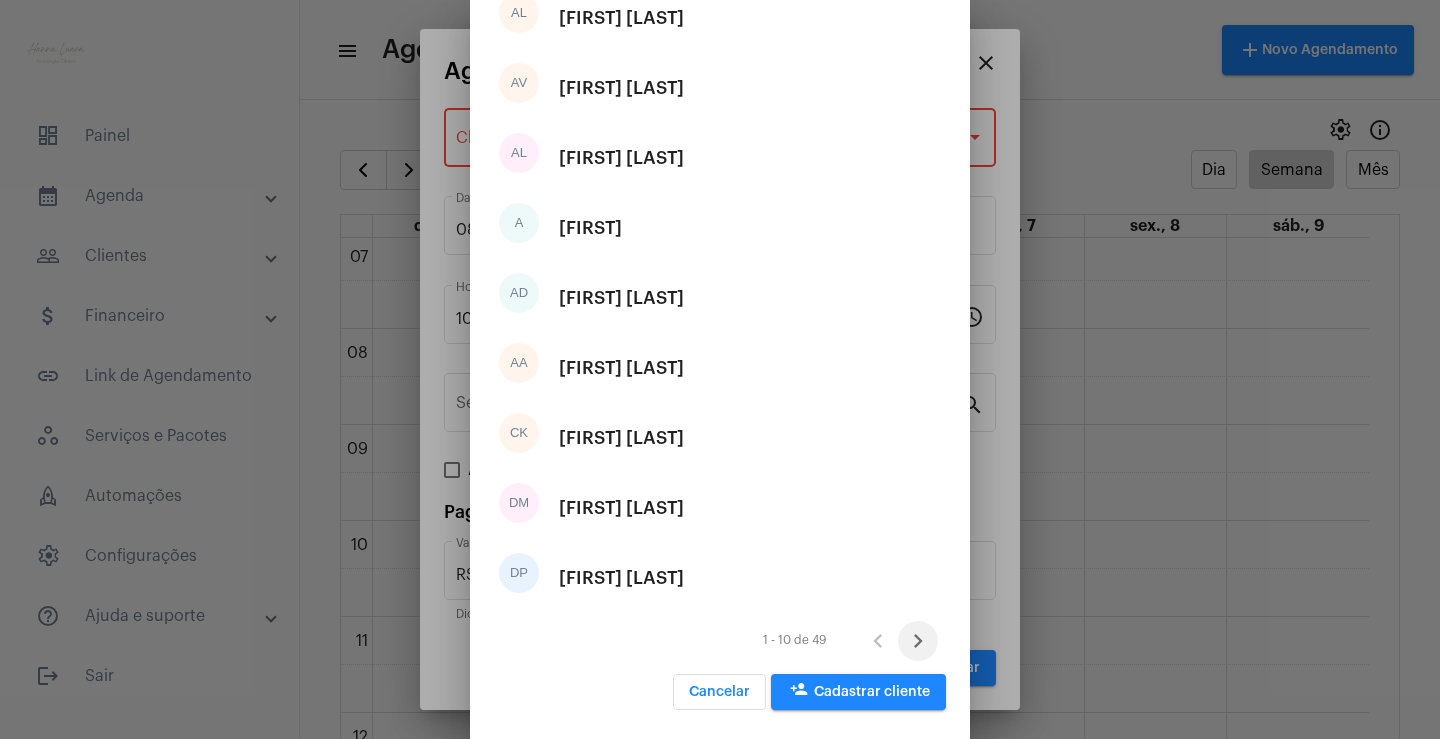 click 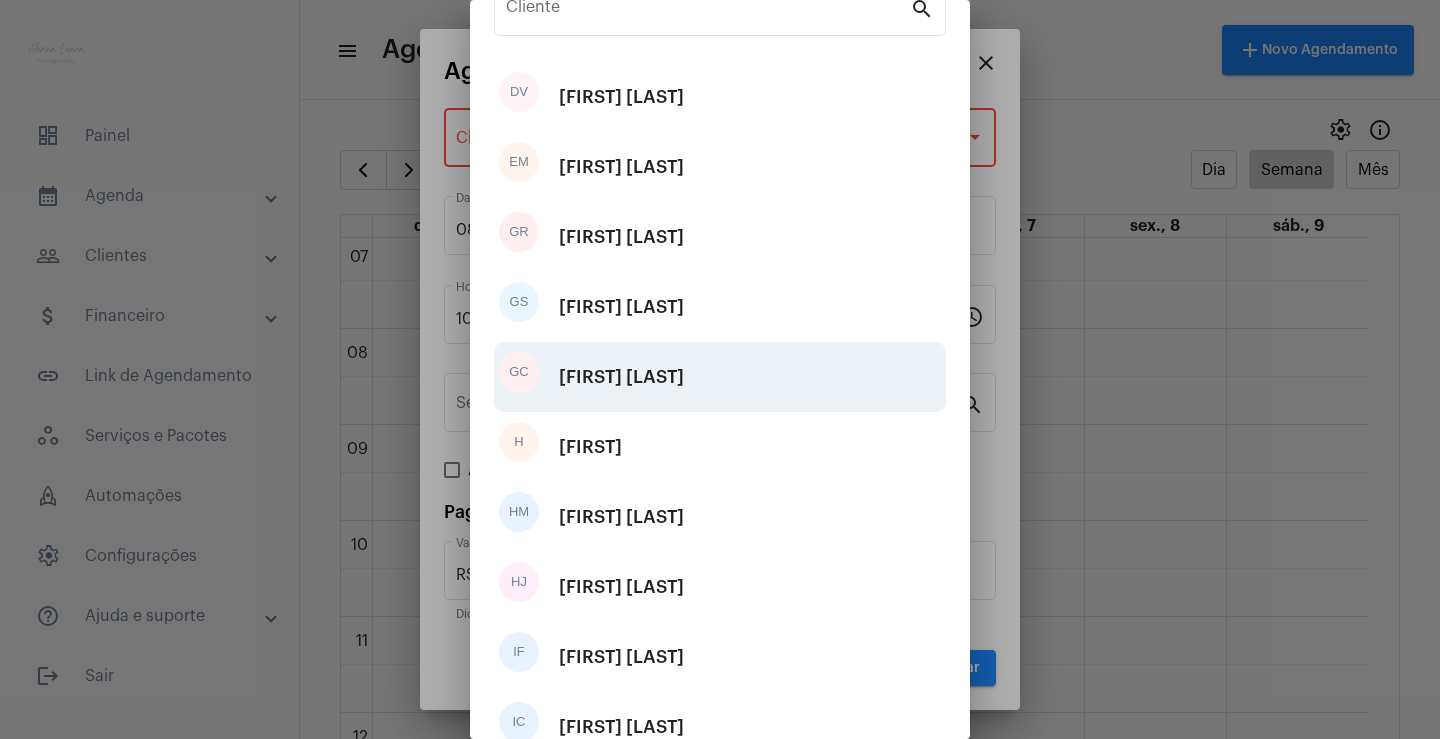 scroll, scrollTop: 241, scrollLeft: 0, axis: vertical 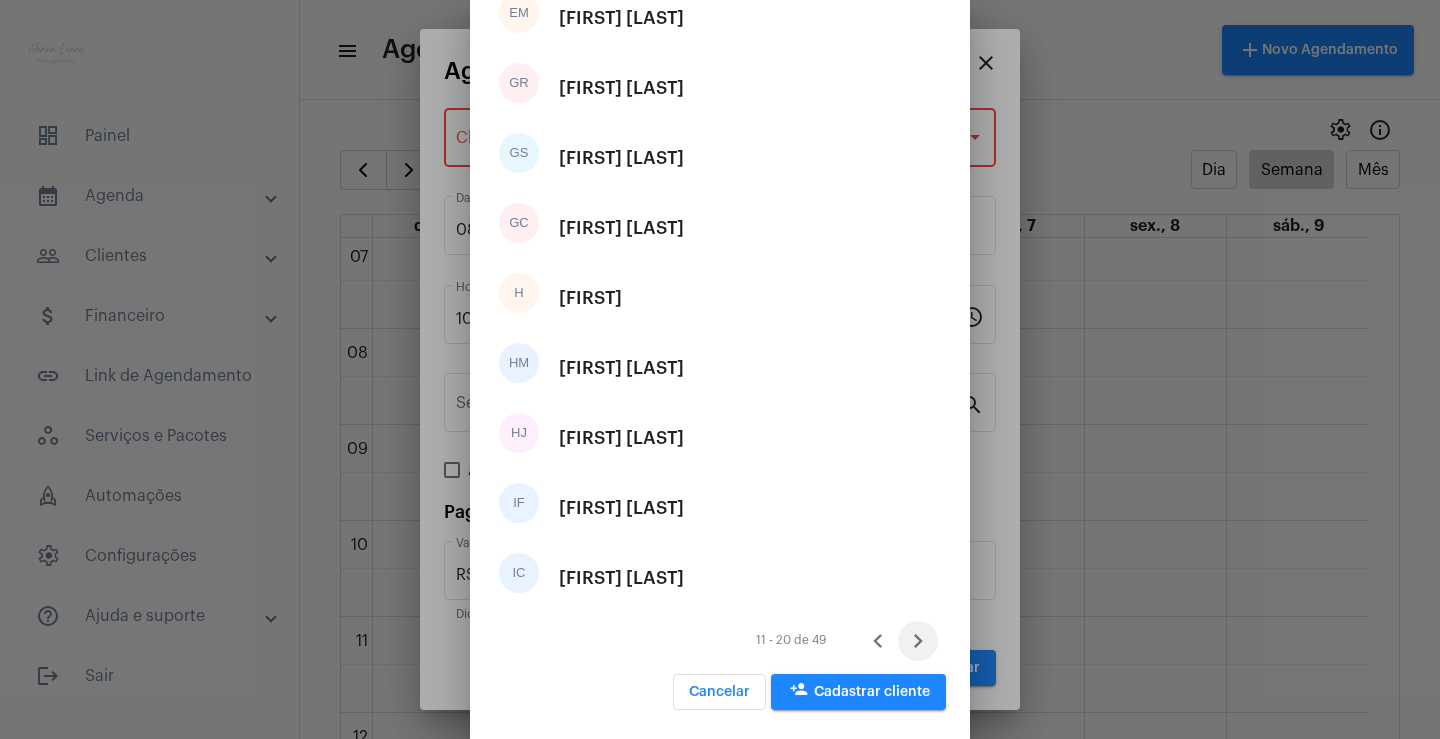 click 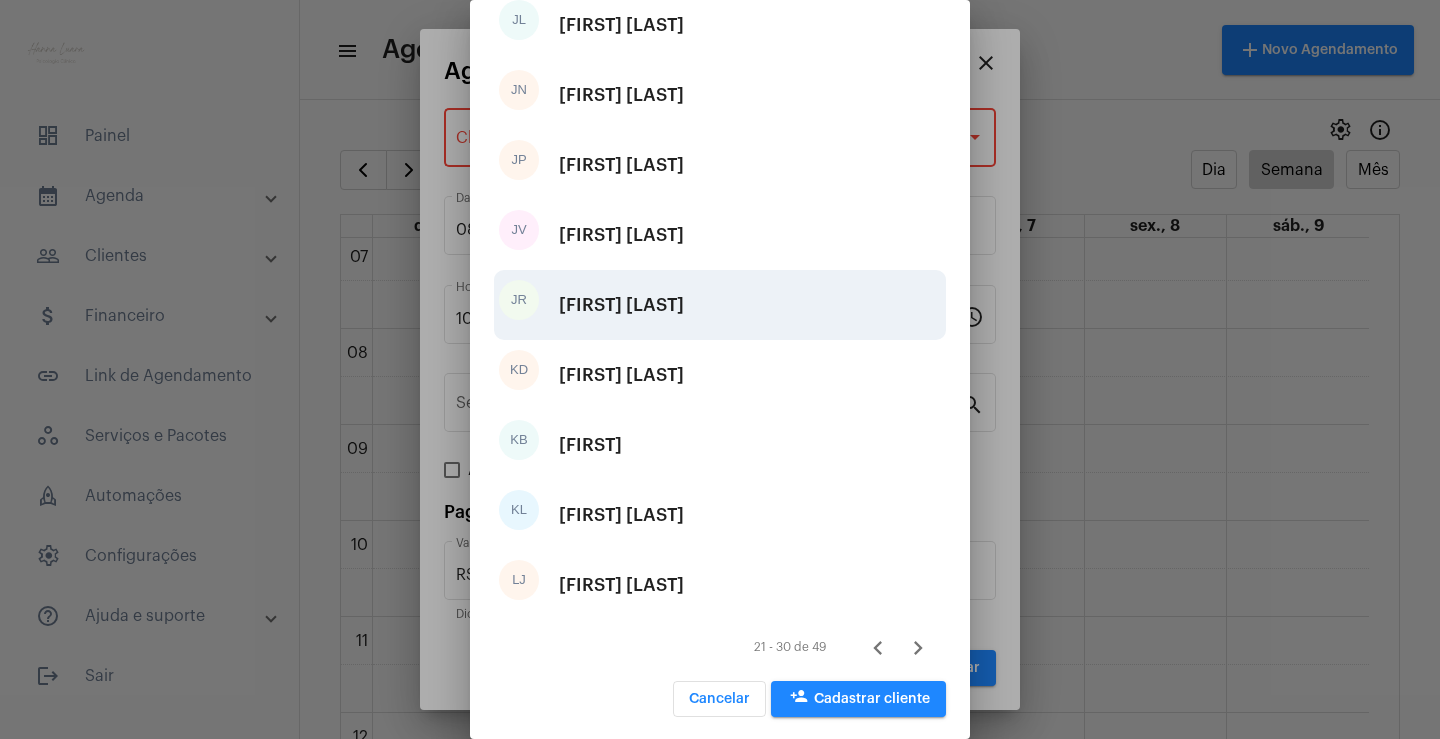 scroll, scrollTop: 241, scrollLeft: 0, axis: vertical 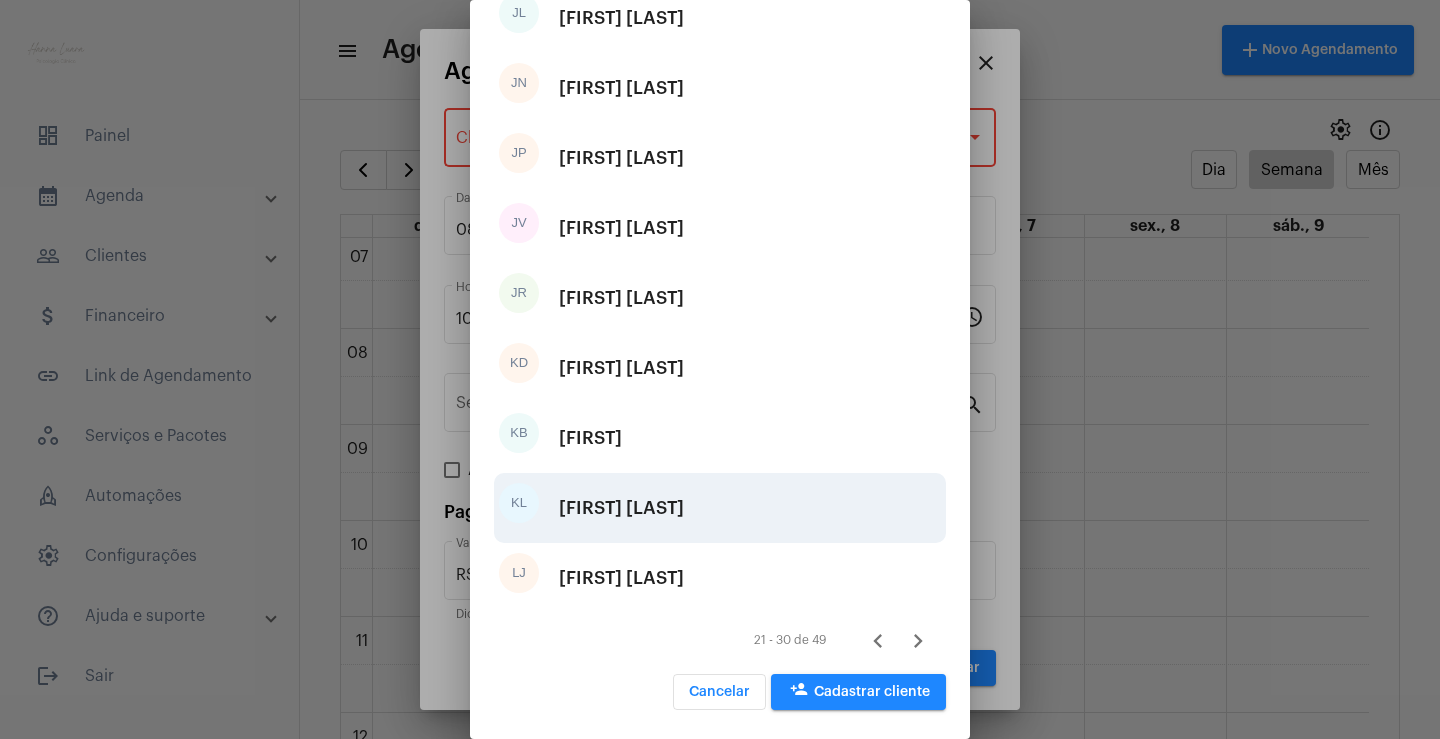 click on "KL  Kleany Lira Boudoux" at bounding box center [720, 508] 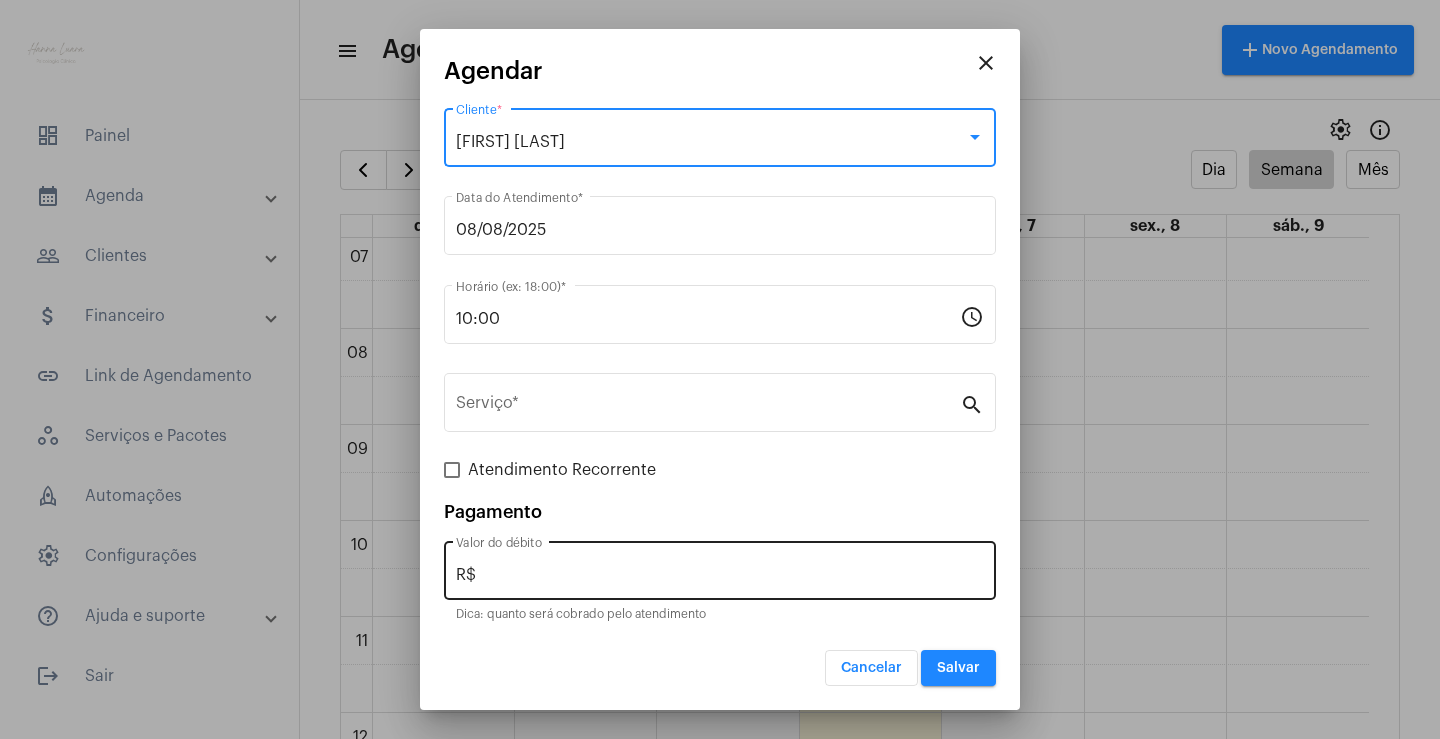 click on "R$" at bounding box center (720, 575) 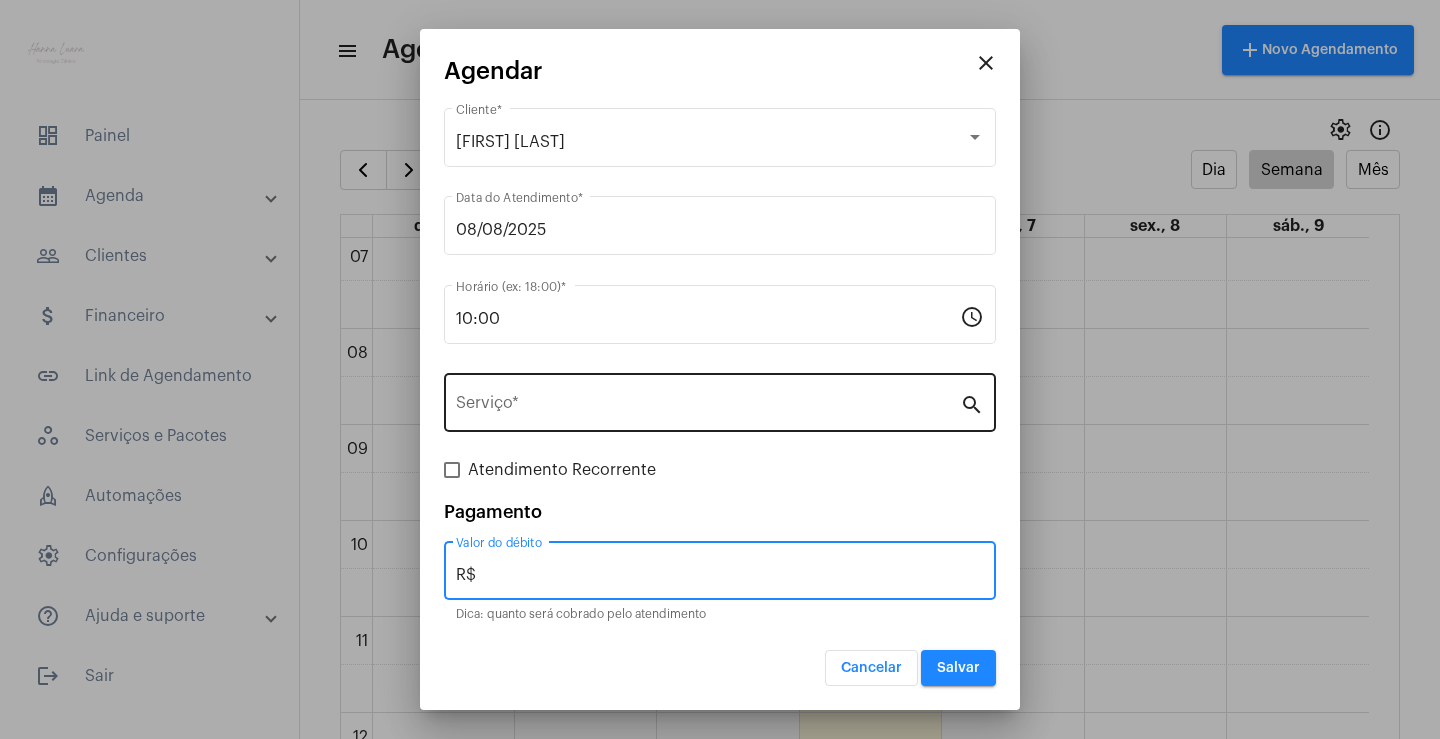 click on "Serviço  *" at bounding box center [708, 400] 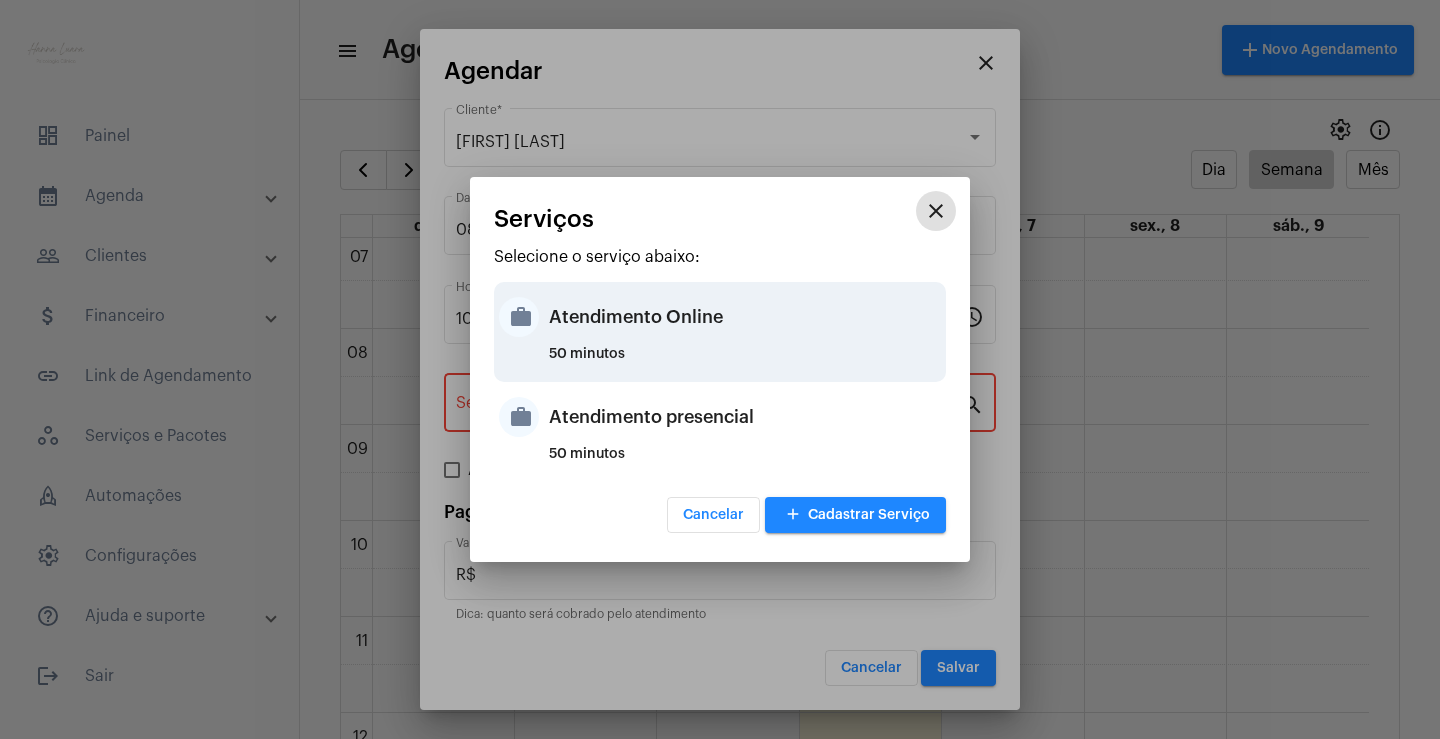 click on "50 minutos" at bounding box center [745, 362] 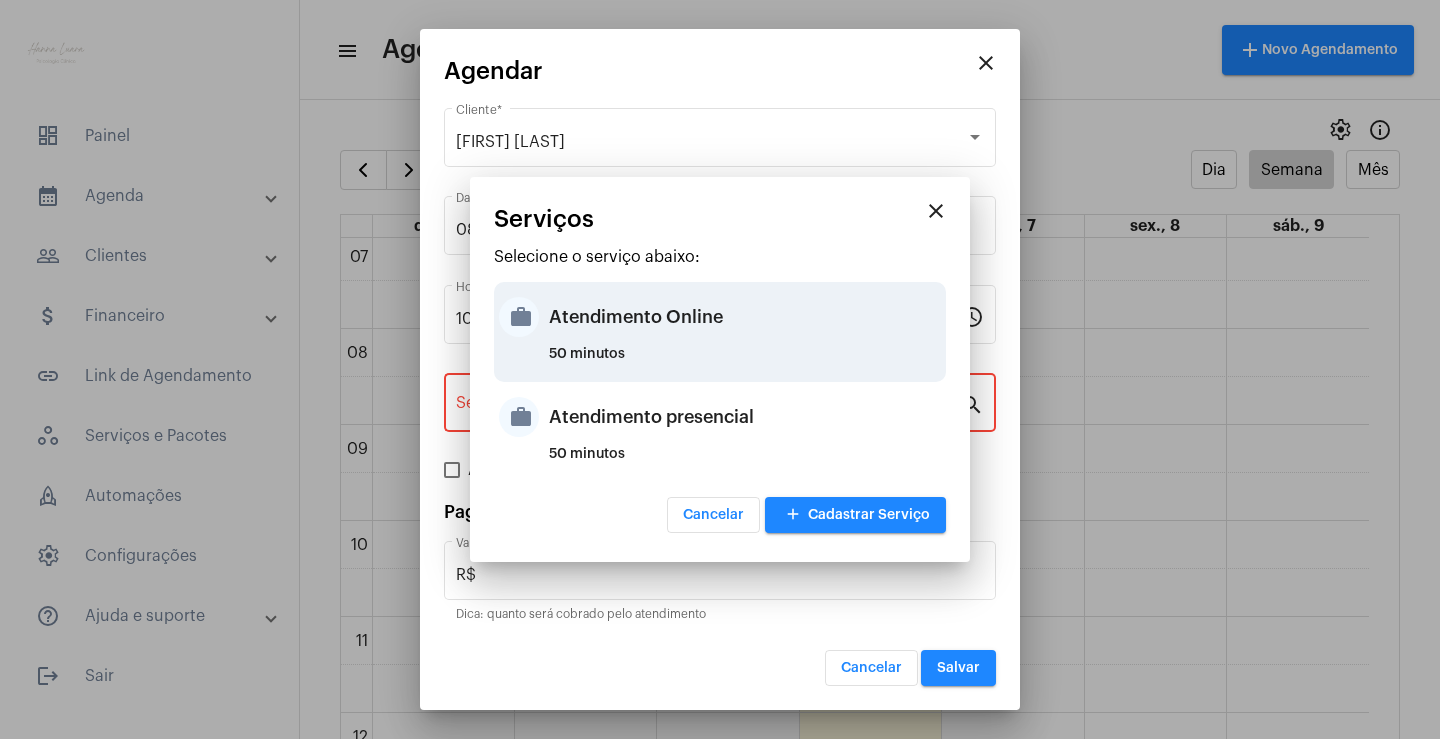 type on "Atendimento Online" 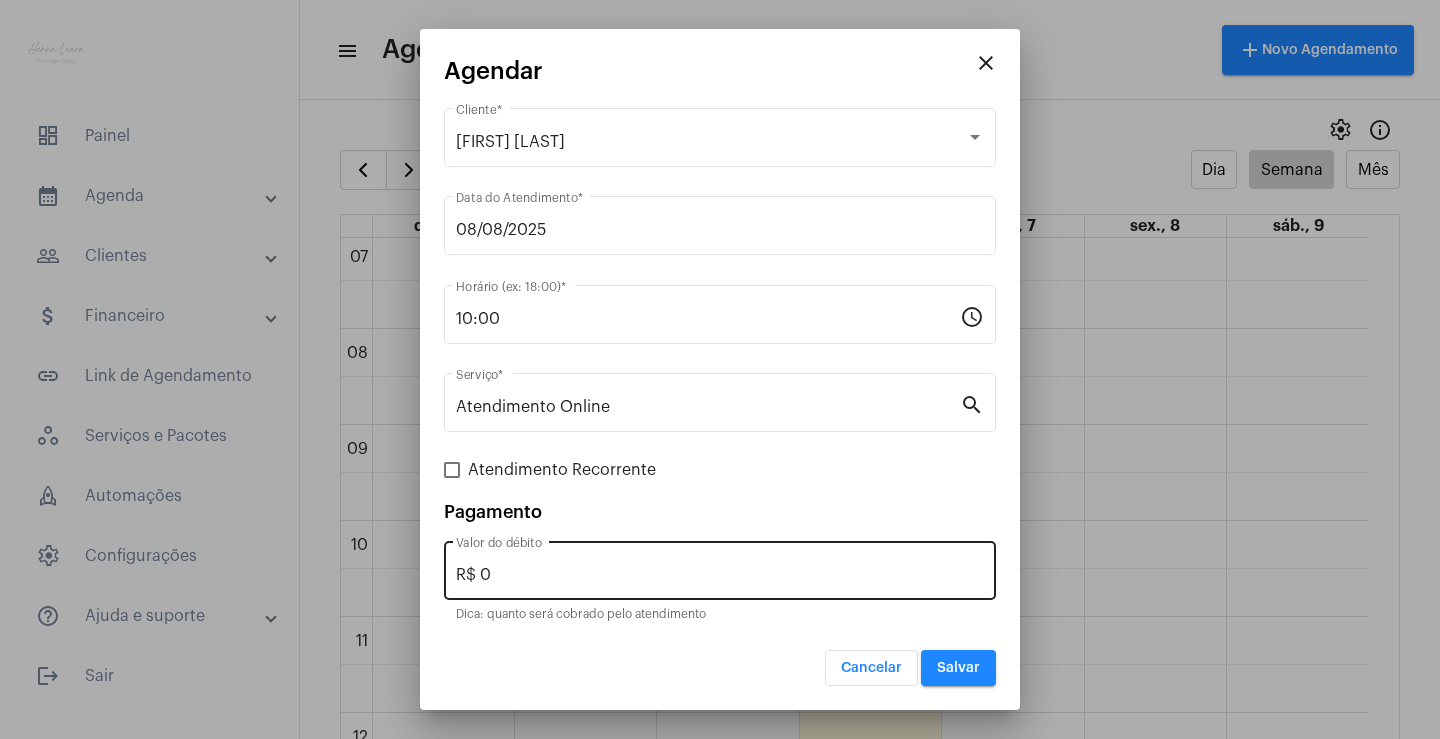 click on "R$ 0 Valor do débito" at bounding box center (720, 568) 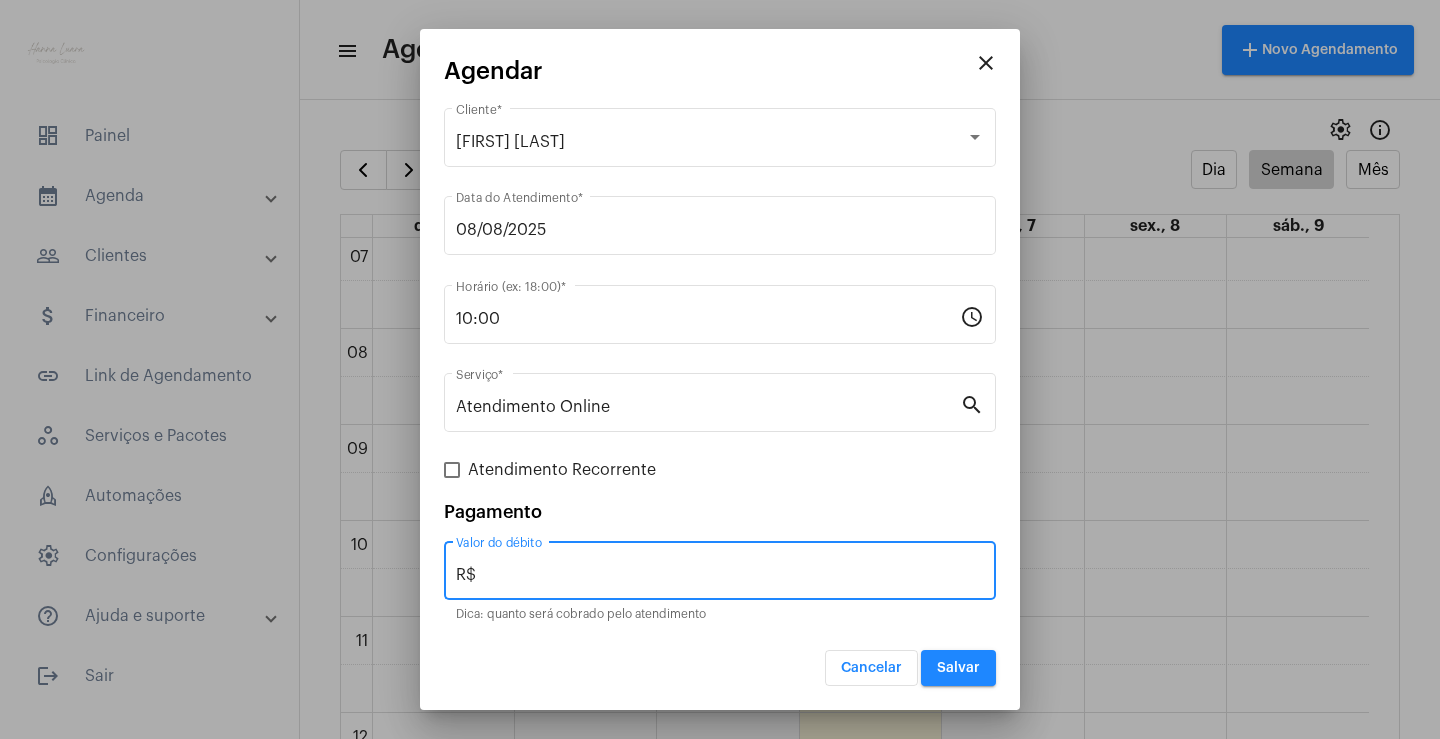 type on "R$" 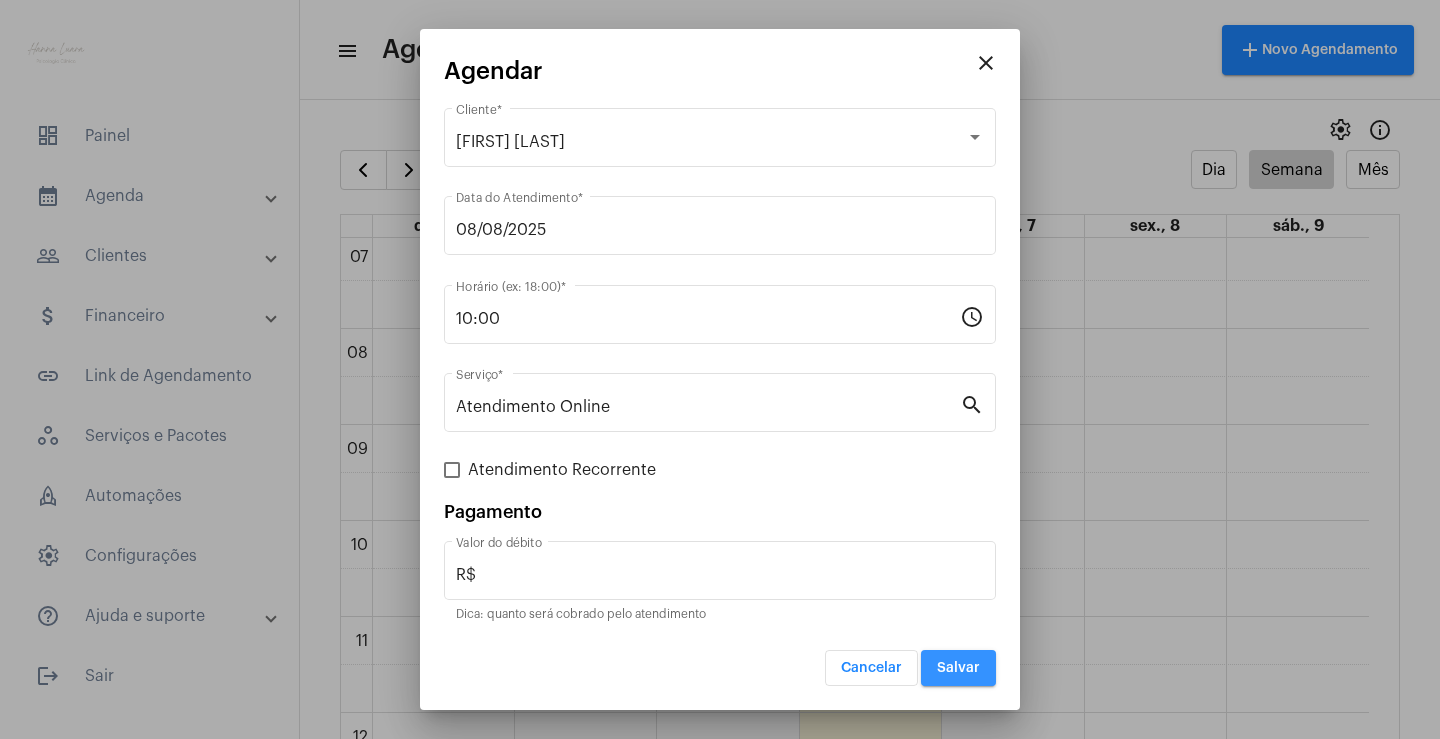 click on "Salvar" at bounding box center [958, 668] 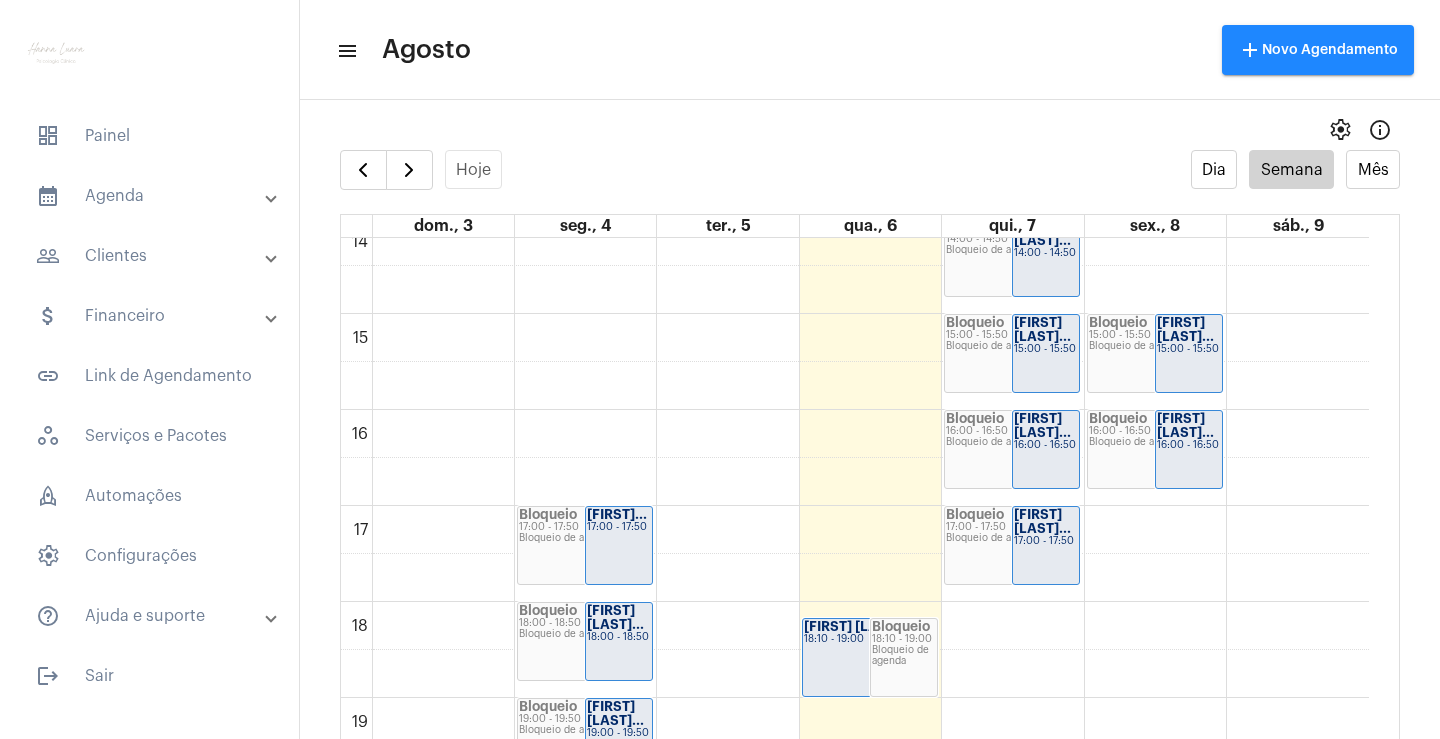 scroll, scrollTop: 1264, scrollLeft: 0, axis: vertical 